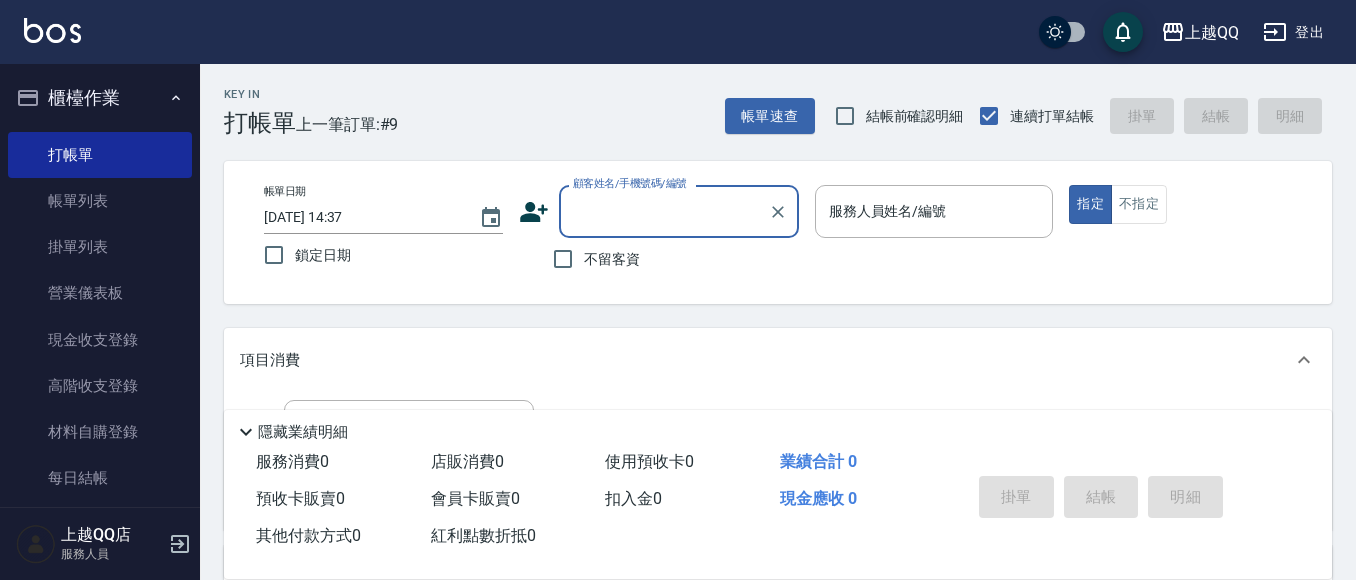 scroll, scrollTop: 0, scrollLeft: 0, axis: both 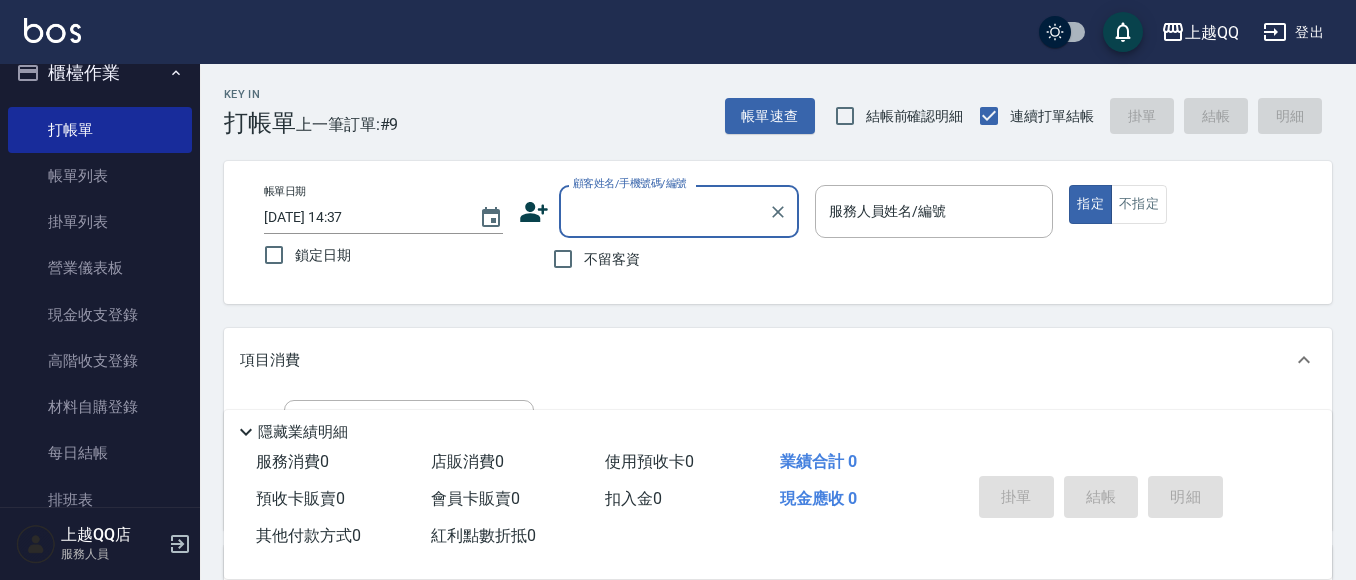 click on "帳單速查 結帳前確認明細 連續打單結帳 掛單 結帳 明細" at bounding box center (1028, 116) 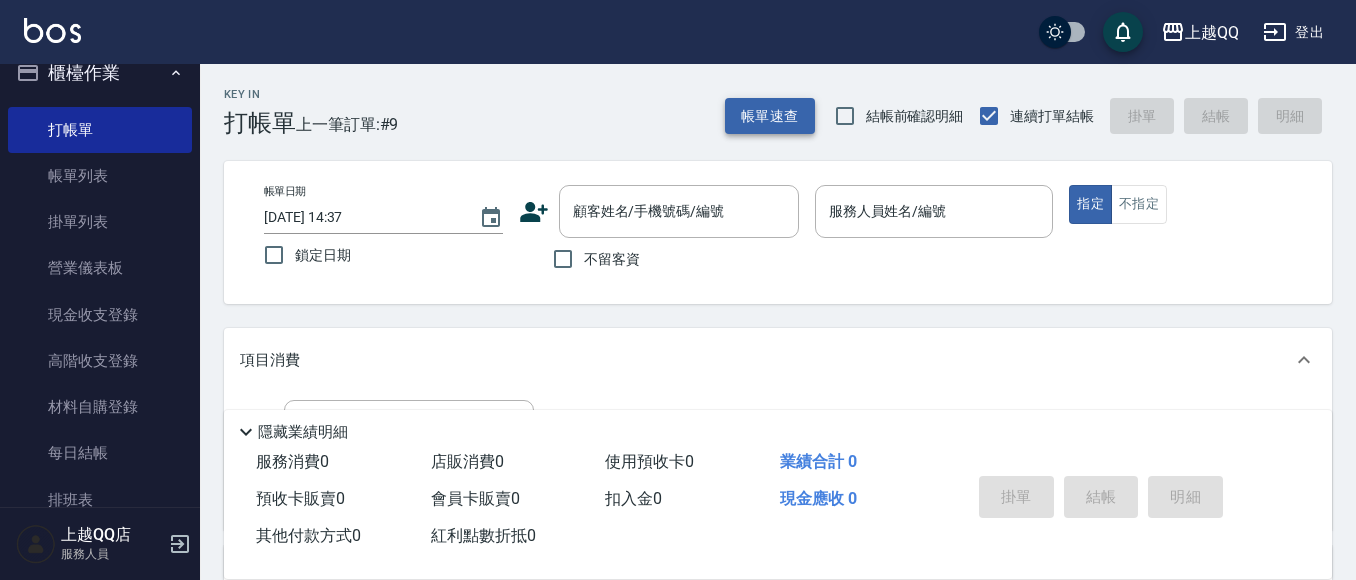 click on "帳單速查" at bounding box center [770, 116] 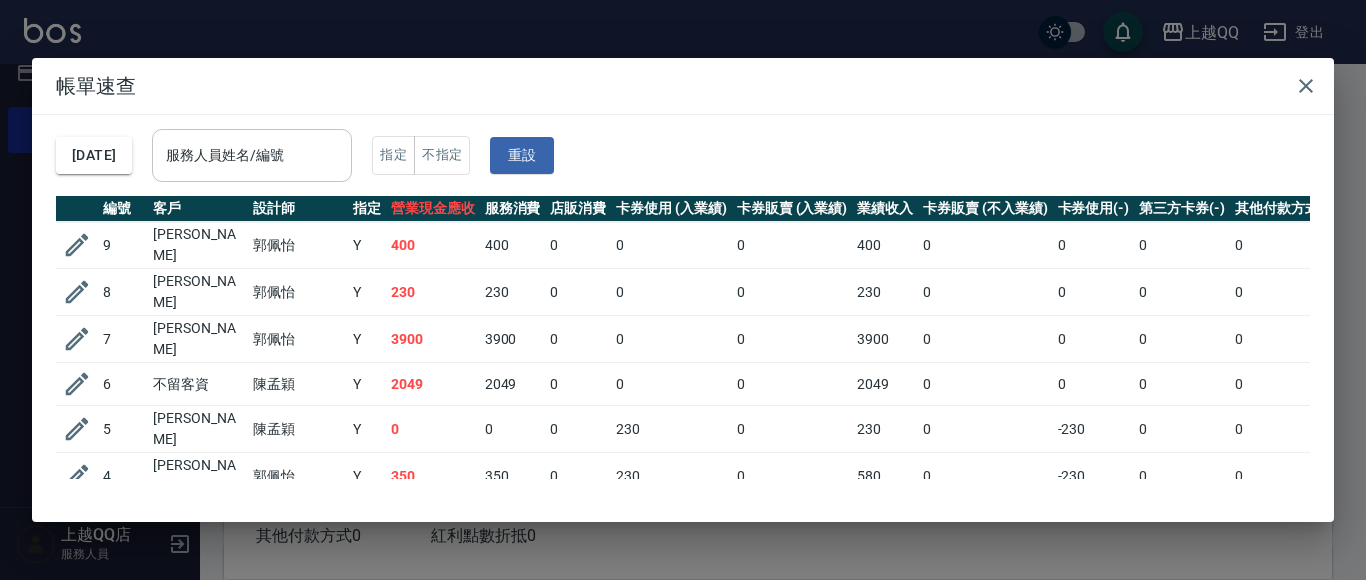 click on "服務人員姓名/編號" at bounding box center [252, 155] 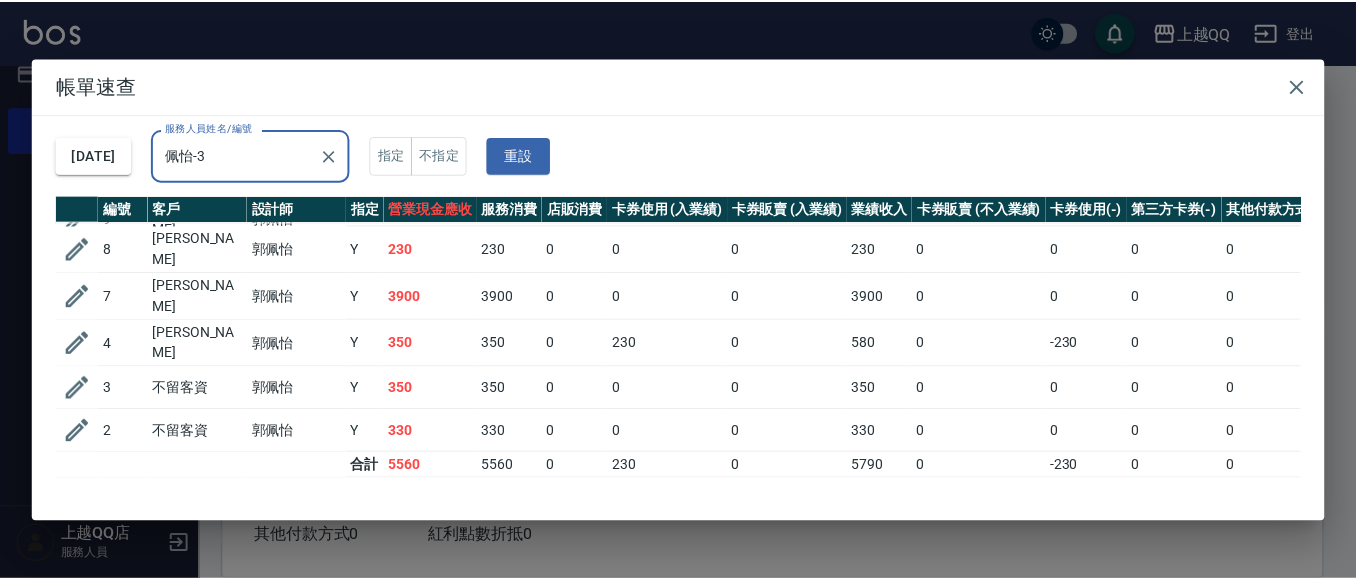 scroll, scrollTop: 0, scrollLeft: 0, axis: both 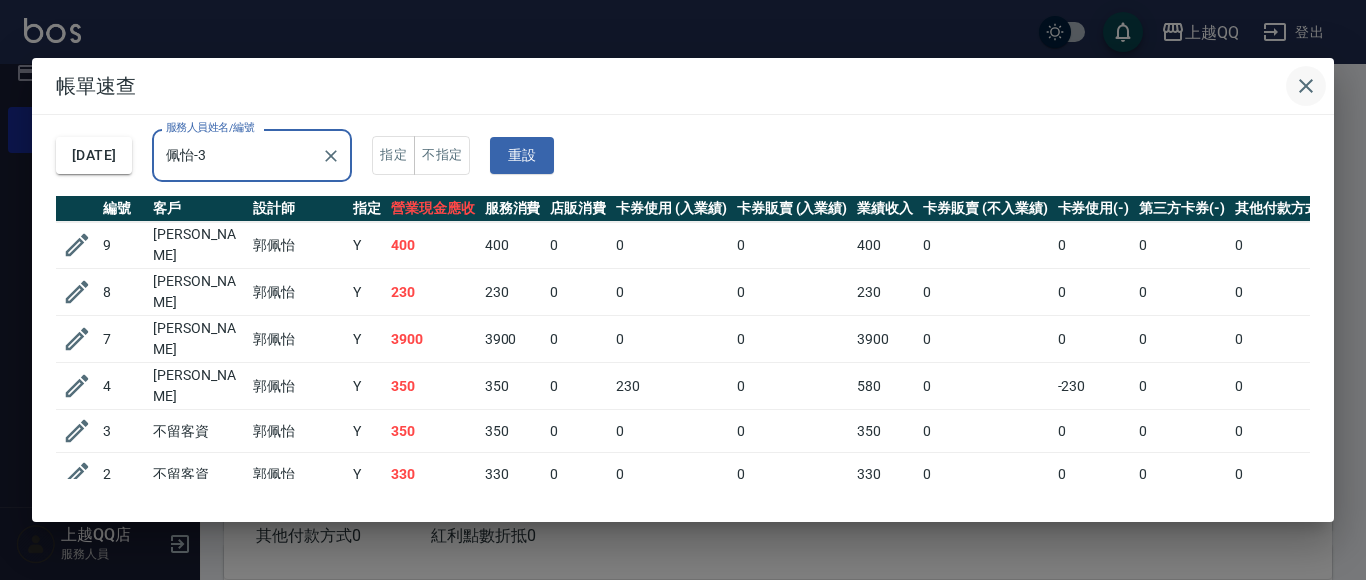 type on "佩怡-3" 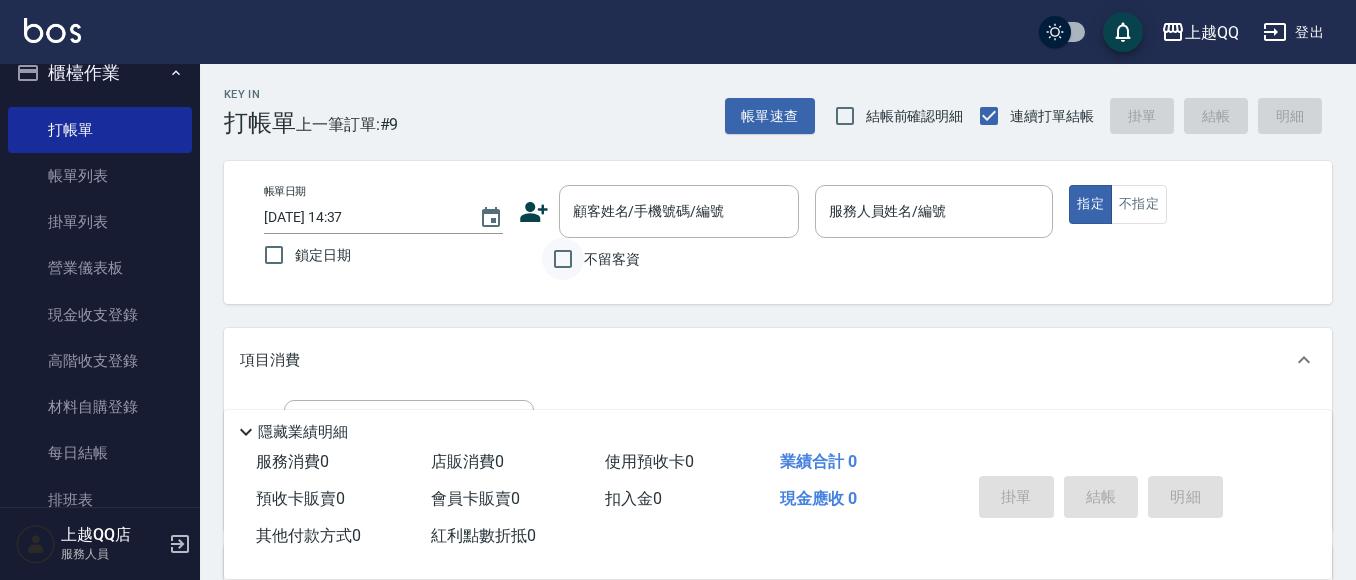 click on "不留客資" at bounding box center [563, 259] 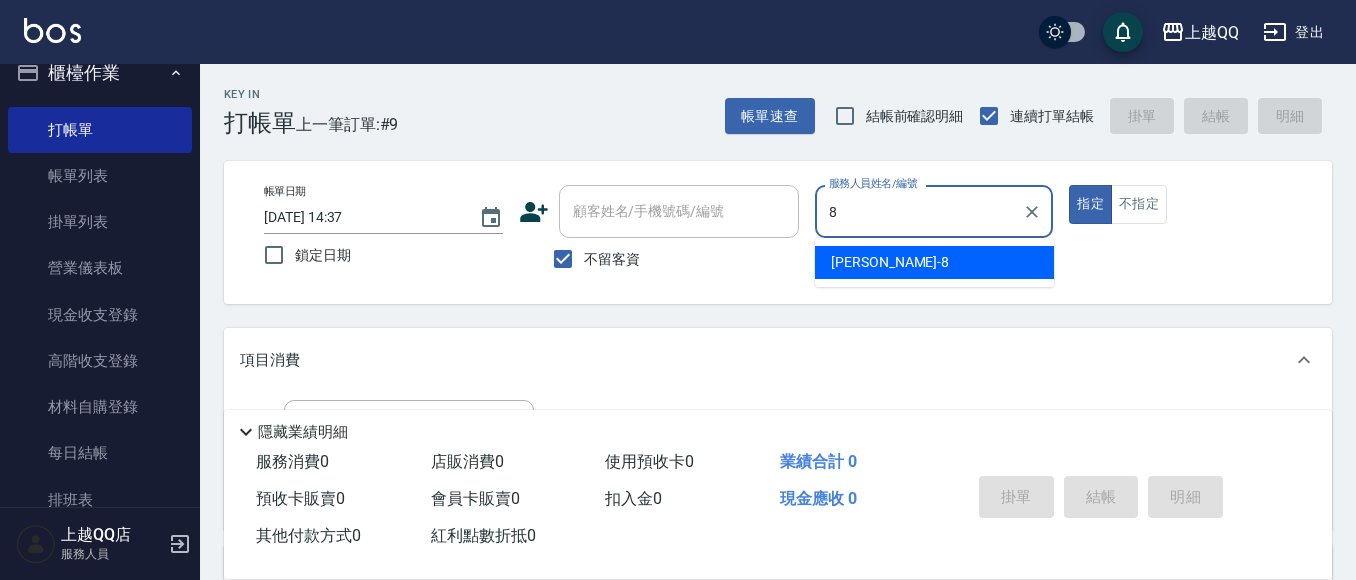 click on "[PERSON_NAME] -8" at bounding box center (934, 262) 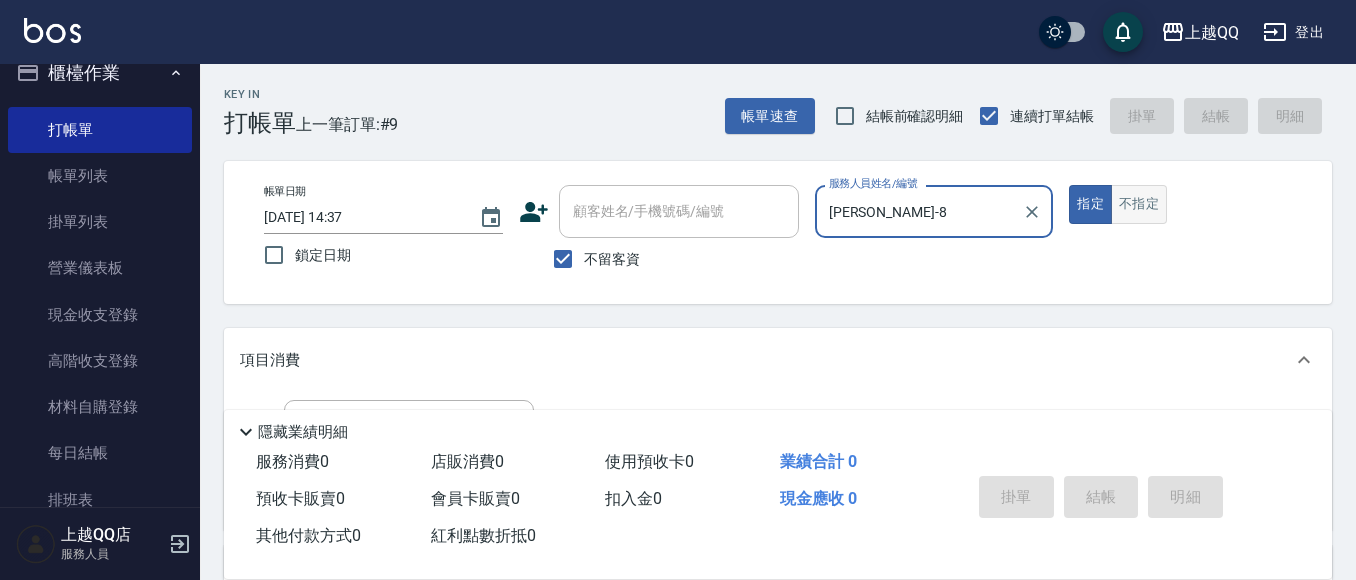 type on "[PERSON_NAME]-8" 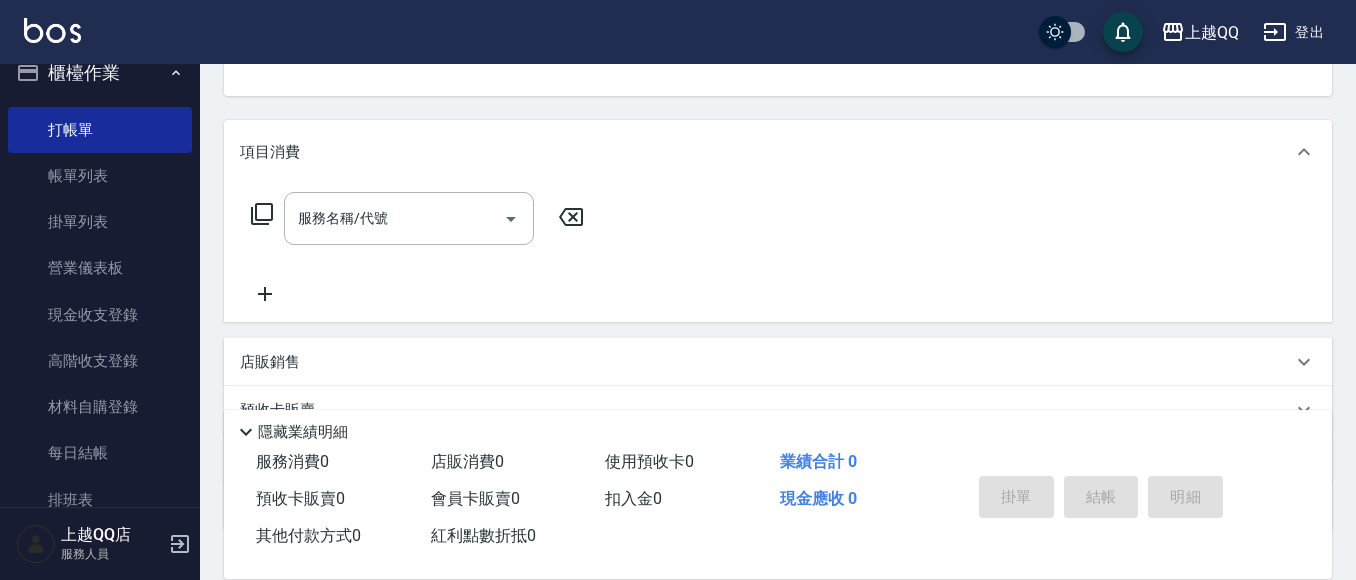 scroll, scrollTop: 205, scrollLeft: 0, axis: vertical 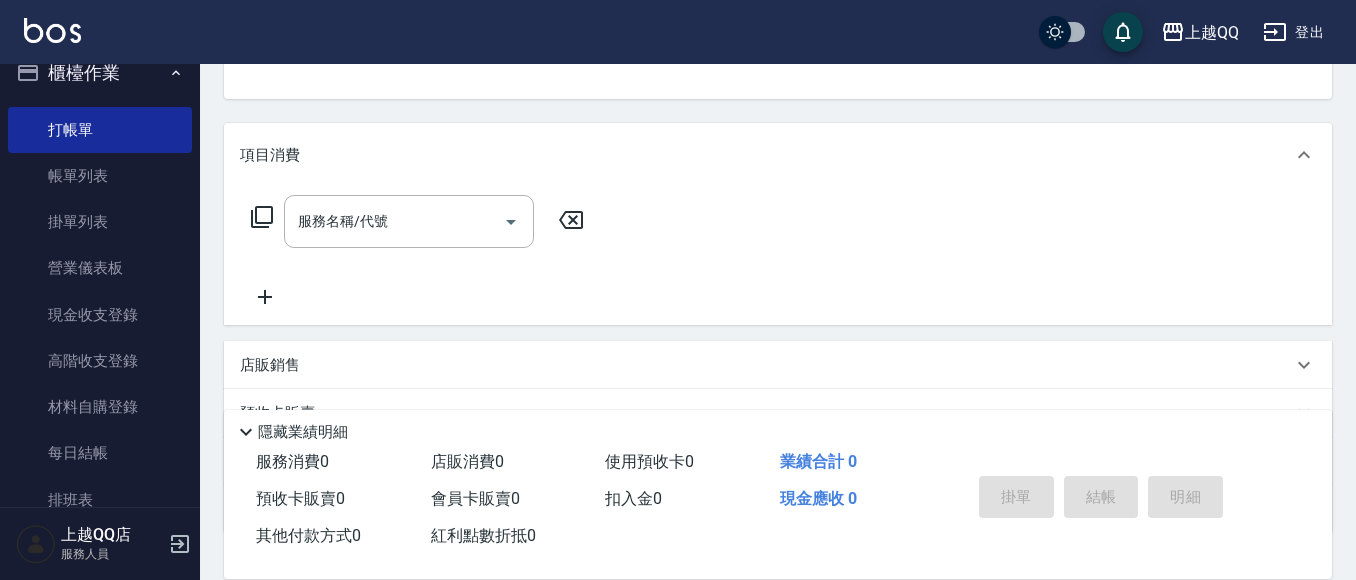 click 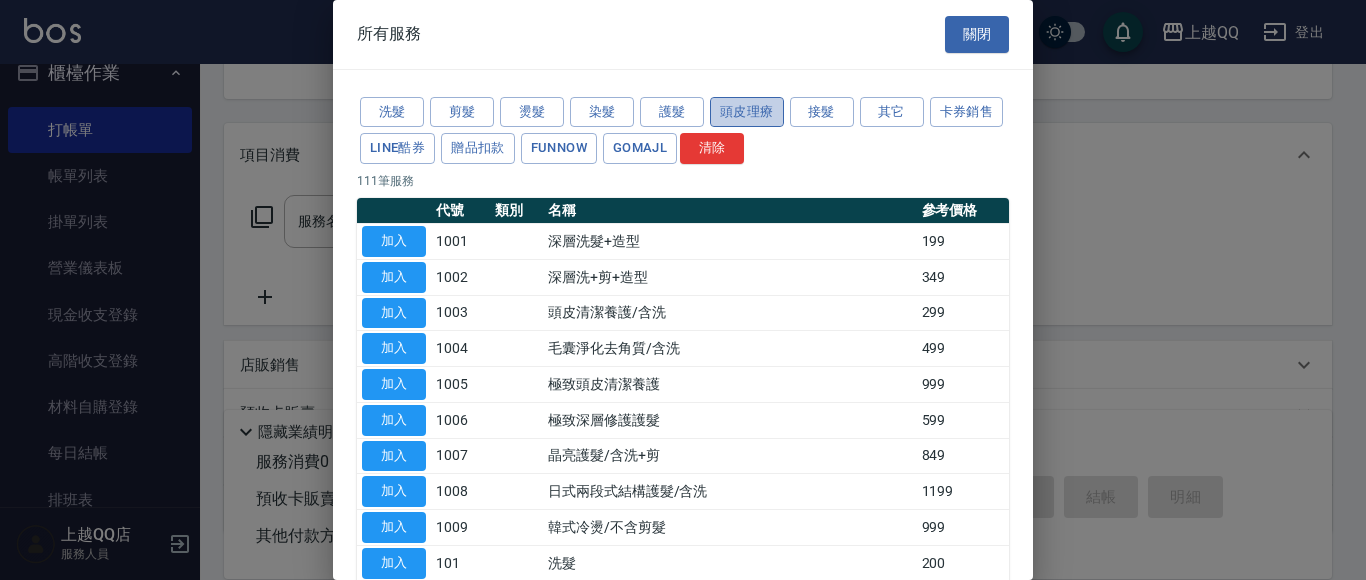 click on "頭皮理療" at bounding box center (747, 112) 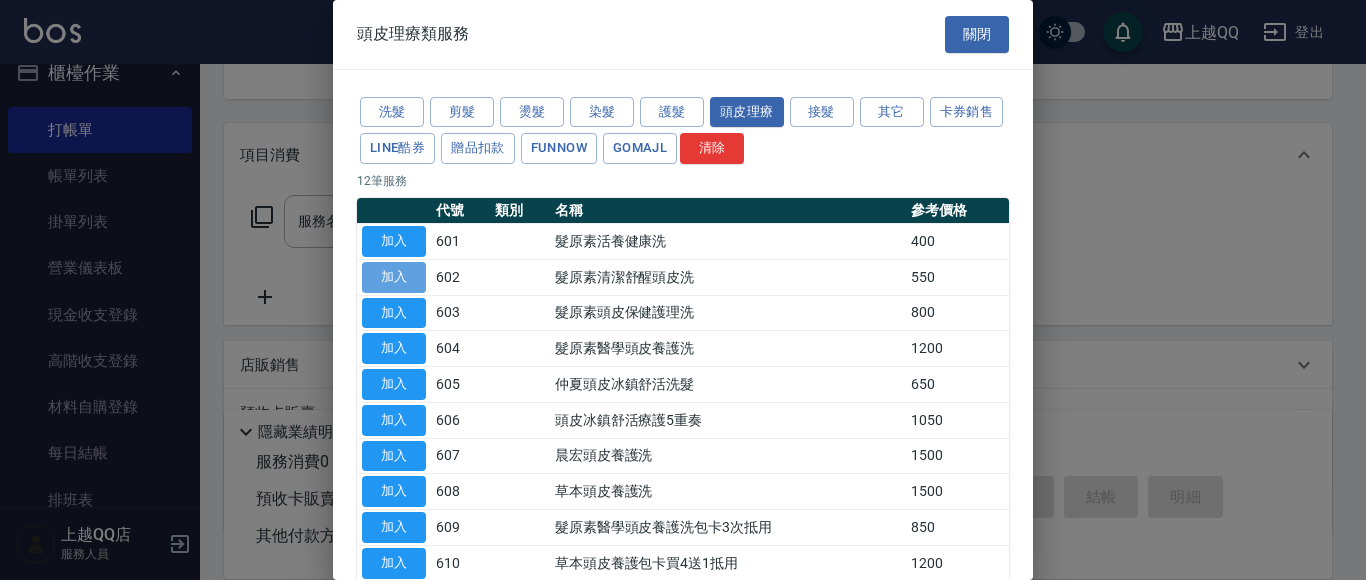click on "加入" at bounding box center [394, 277] 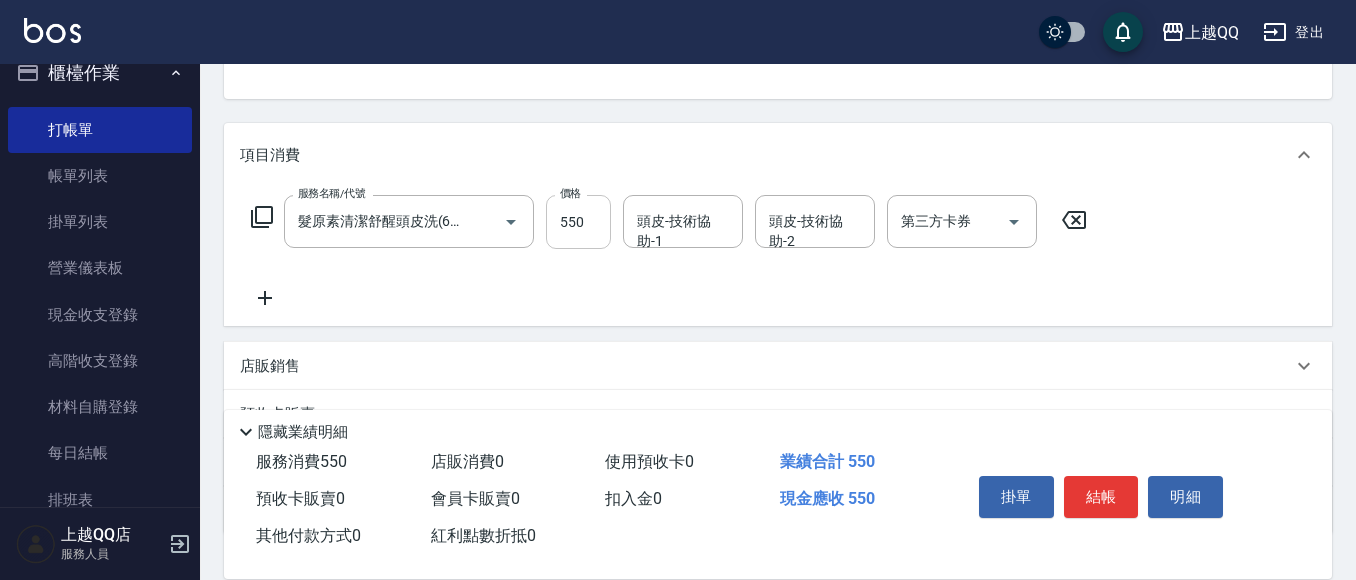 click on "550" at bounding box center [578, 222] 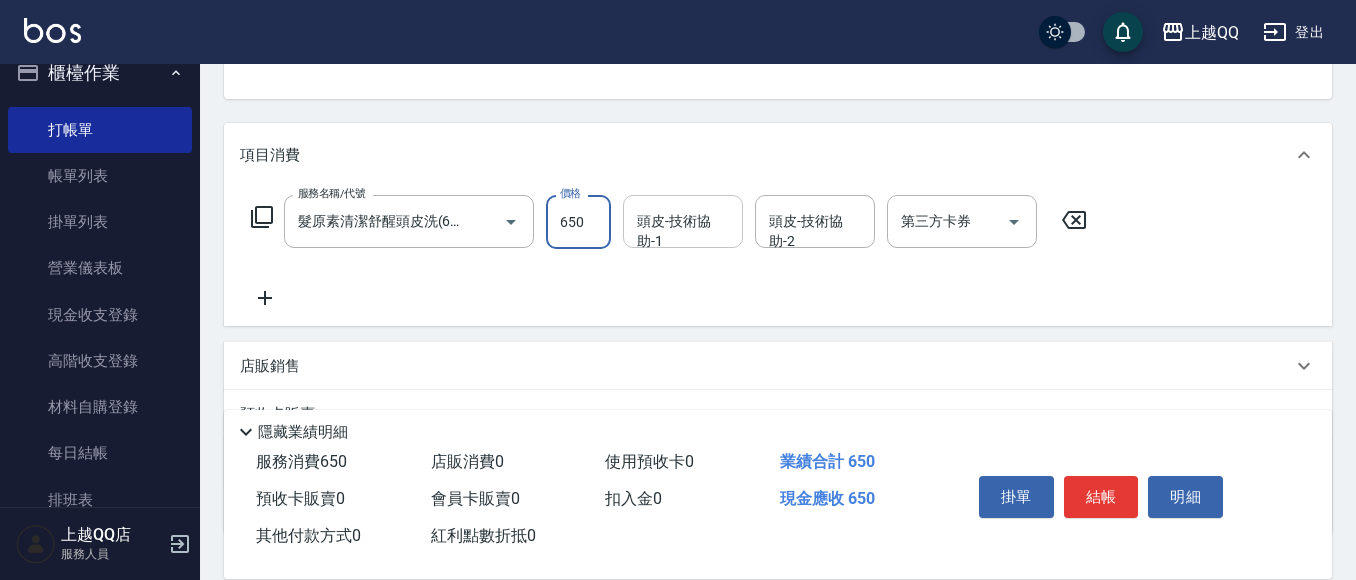 type on "650" 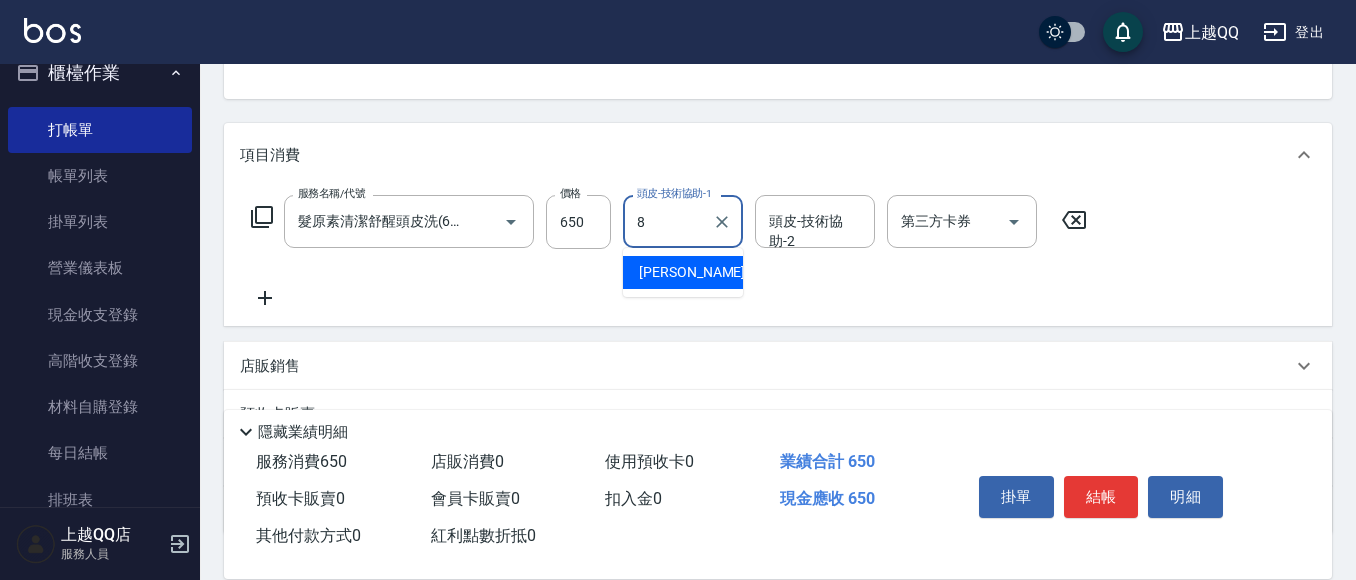 click on "[PERSON_NAME] -8" at bounding box center (683, 272) 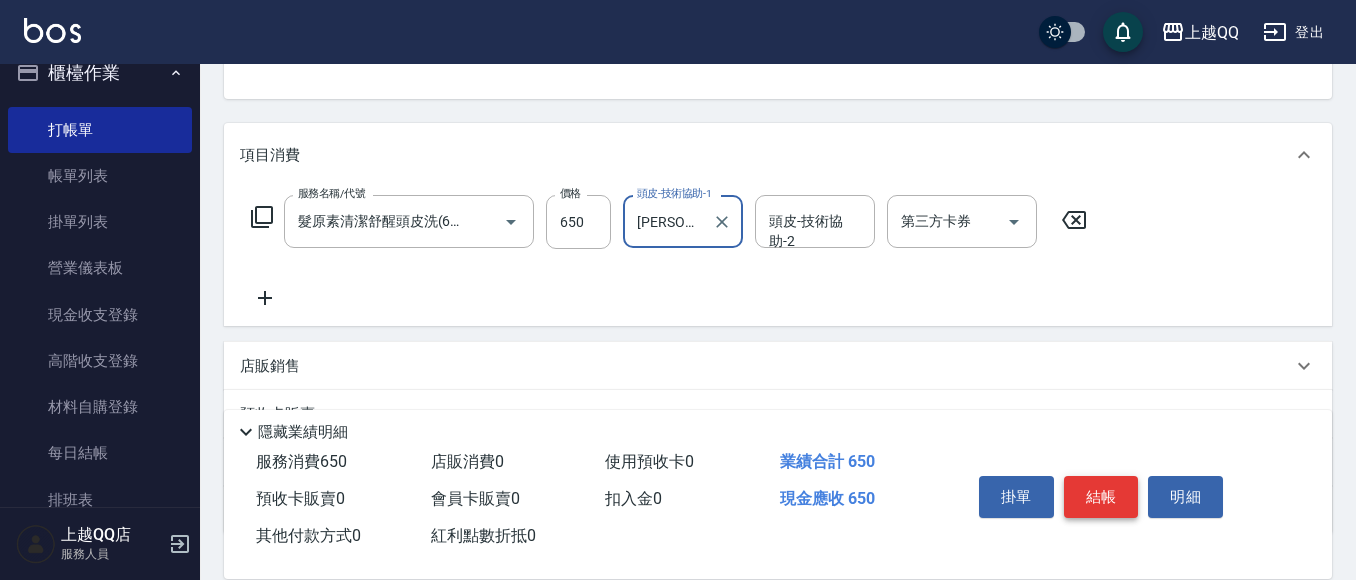 type on "[PERSON_NAME]-8" 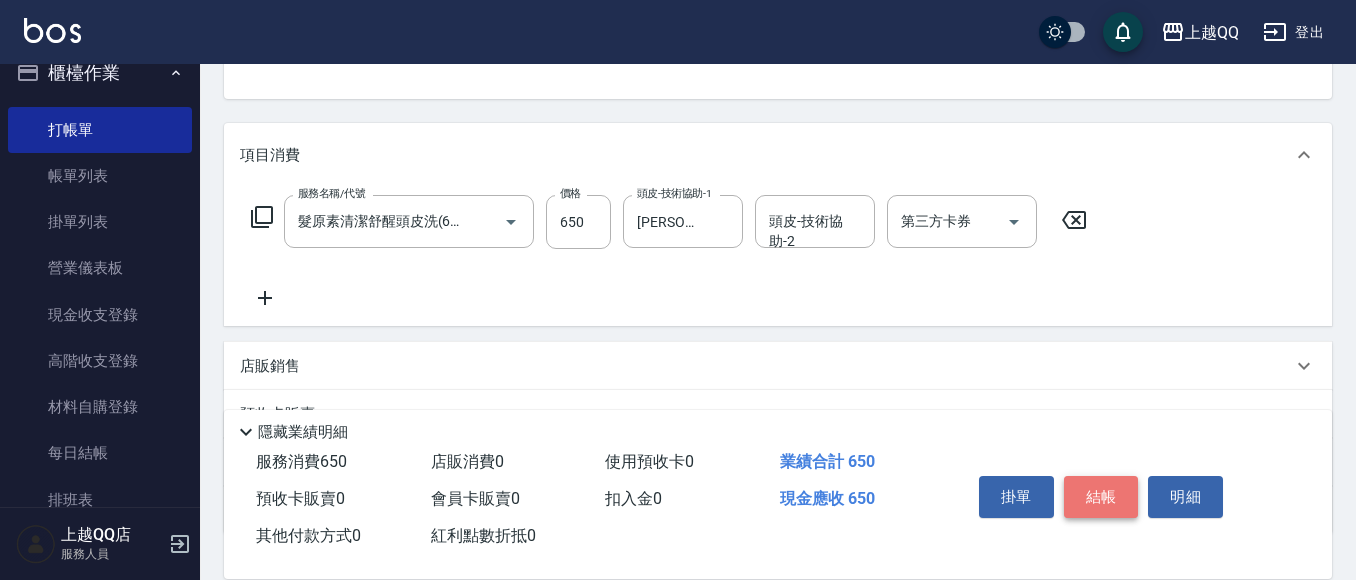 click on "結帳" at bounding box center (1101, 497) 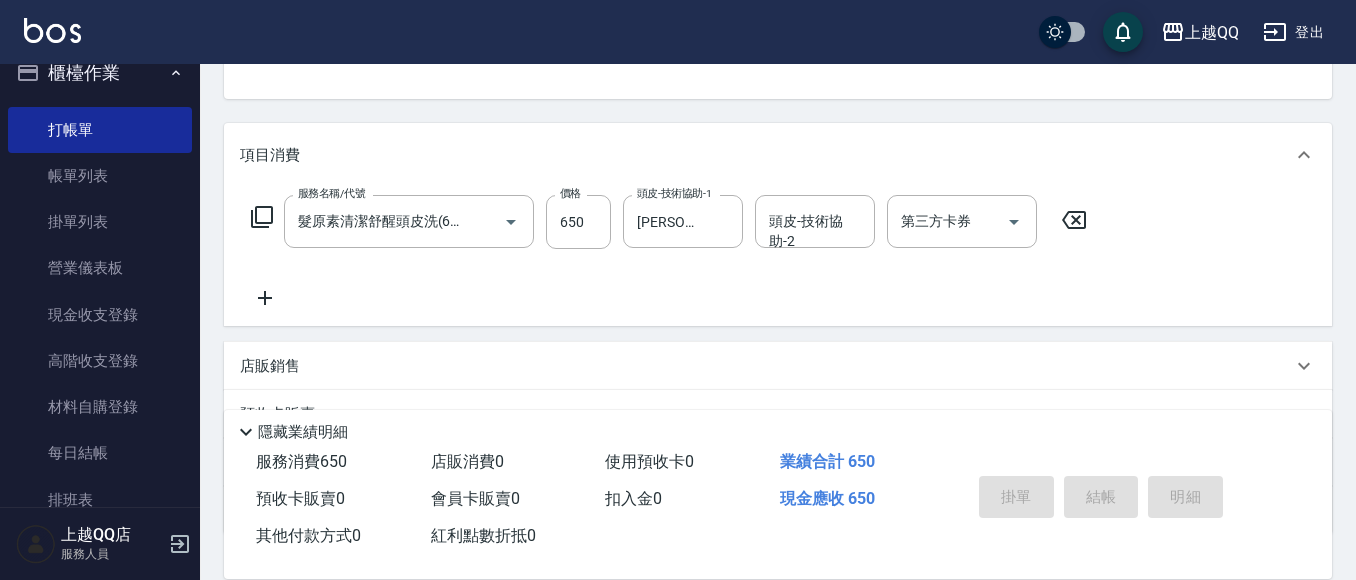 type on "[DATE] 15:40" 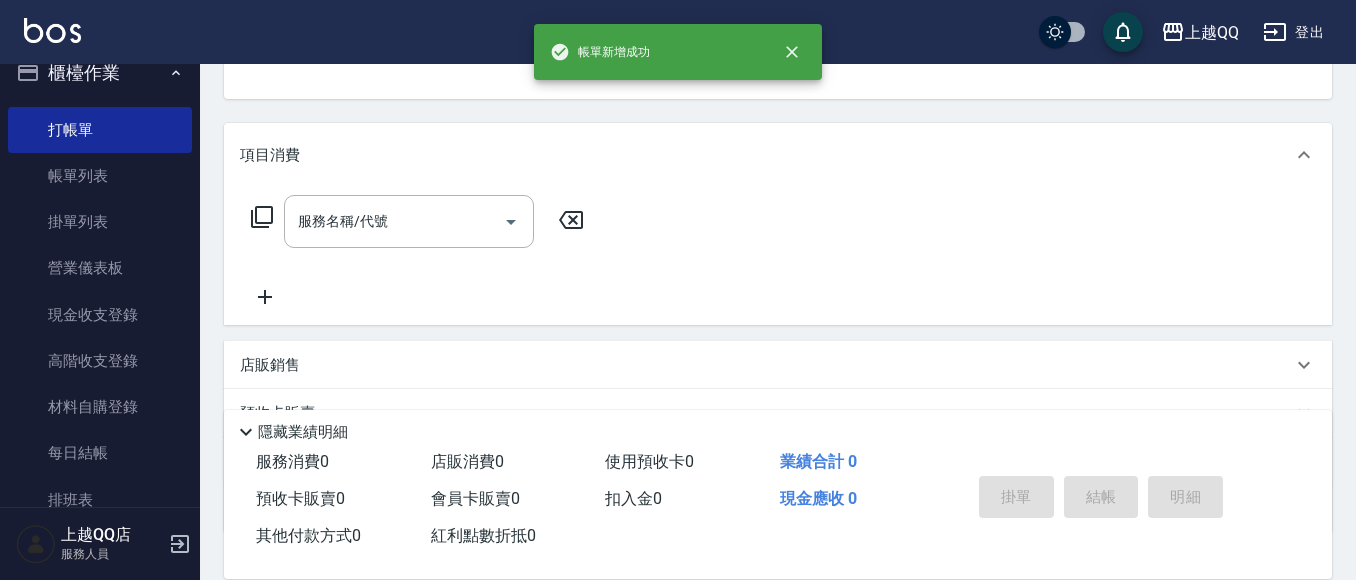 scroll, scrollTop: 194, scrollLeft: 0, axis: vertical 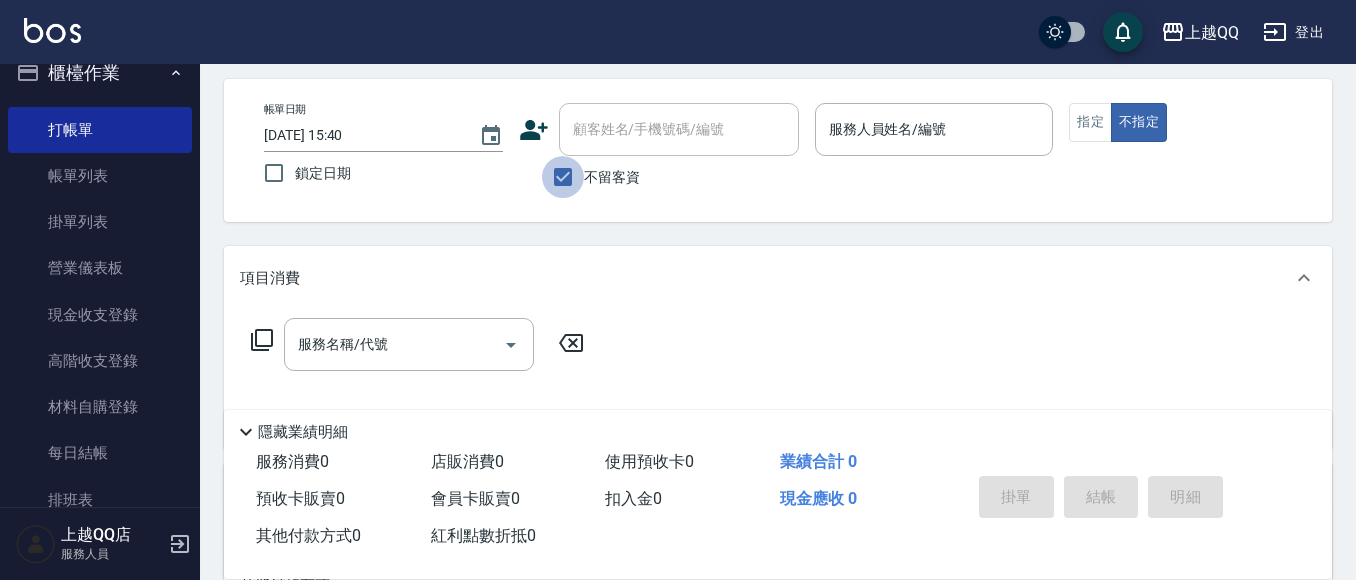 click on "不留客資" at bounding box center (563, 177) 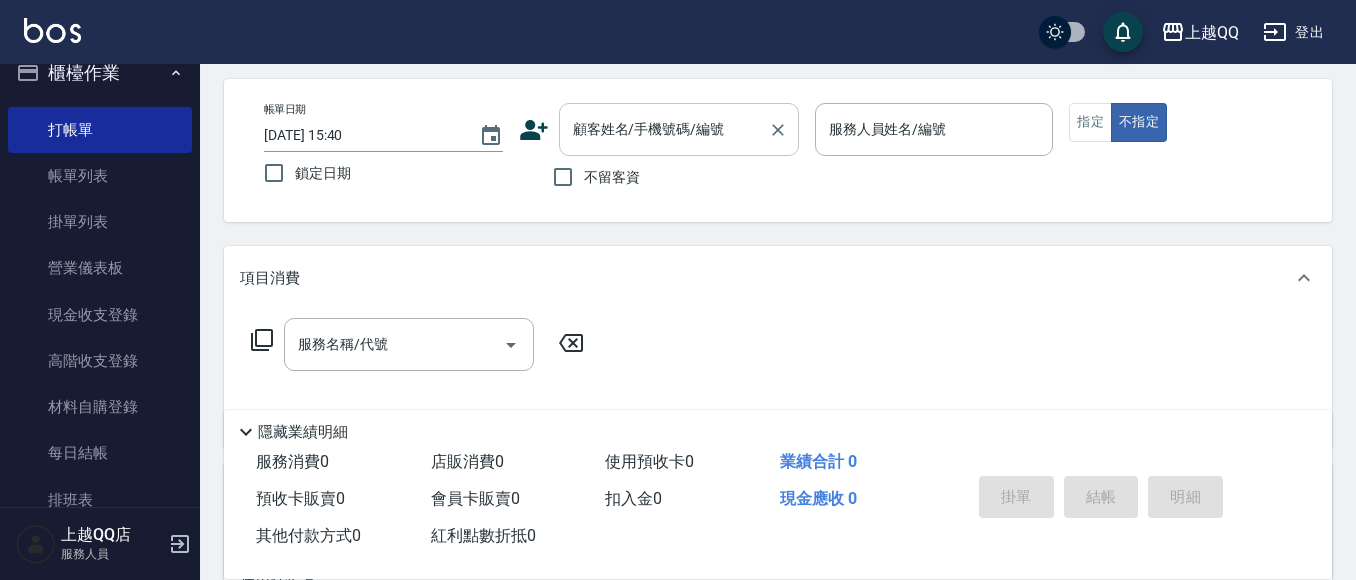 click on "顧客姓名/手機號碼/編號" at bounding box center (679, 129) 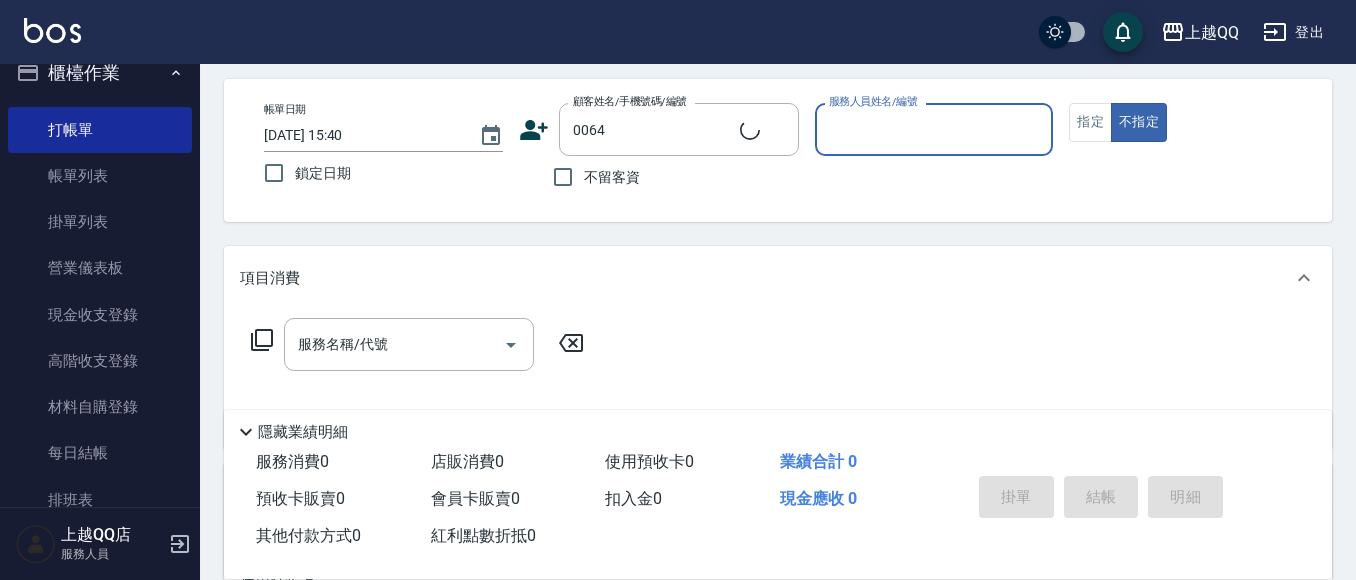 type on "[PERSON_NAME]/0972261151/0064" 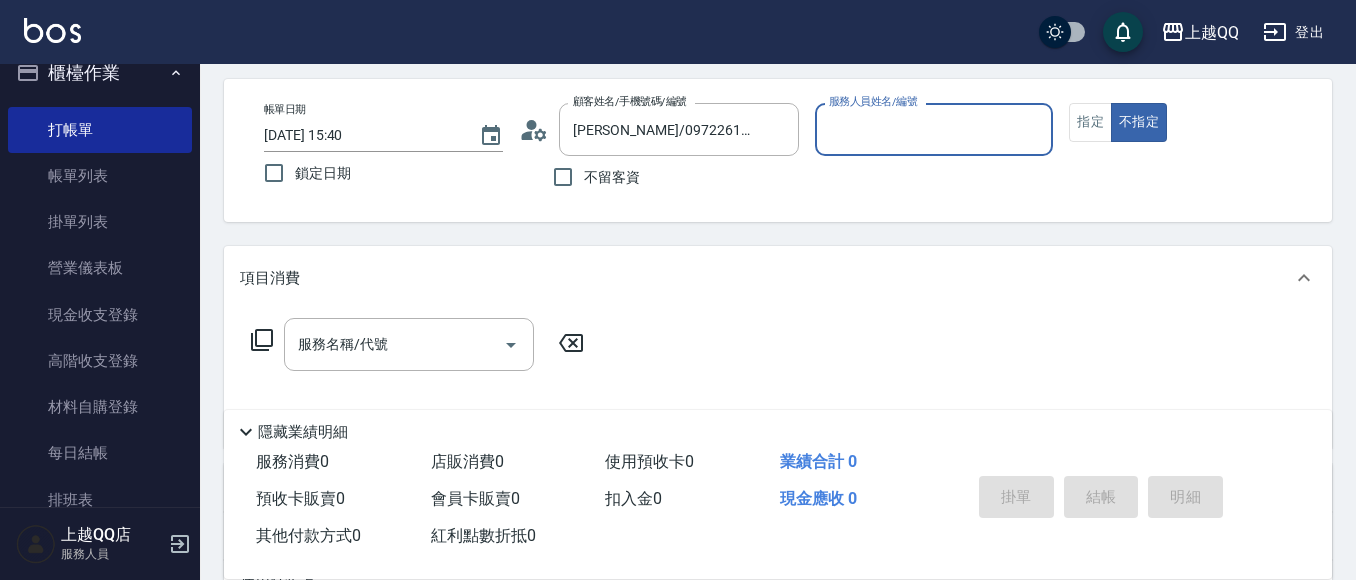 type on "[PERSON_NAME]-8" 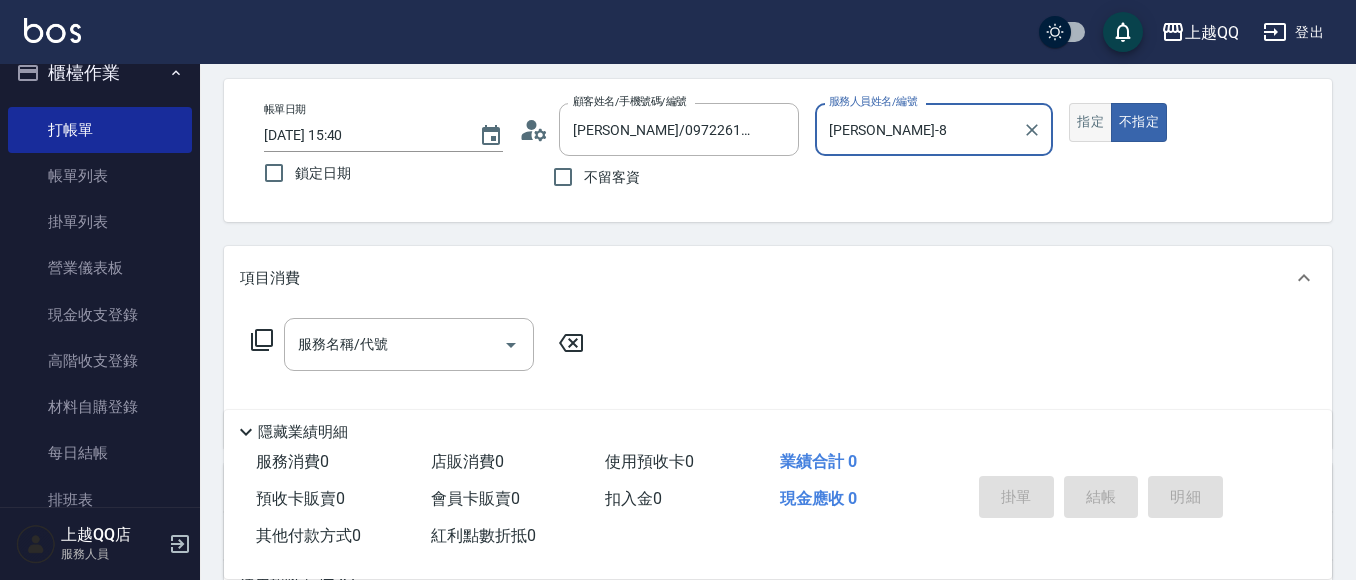 click on "指定" at bounding box center [1090, 122] 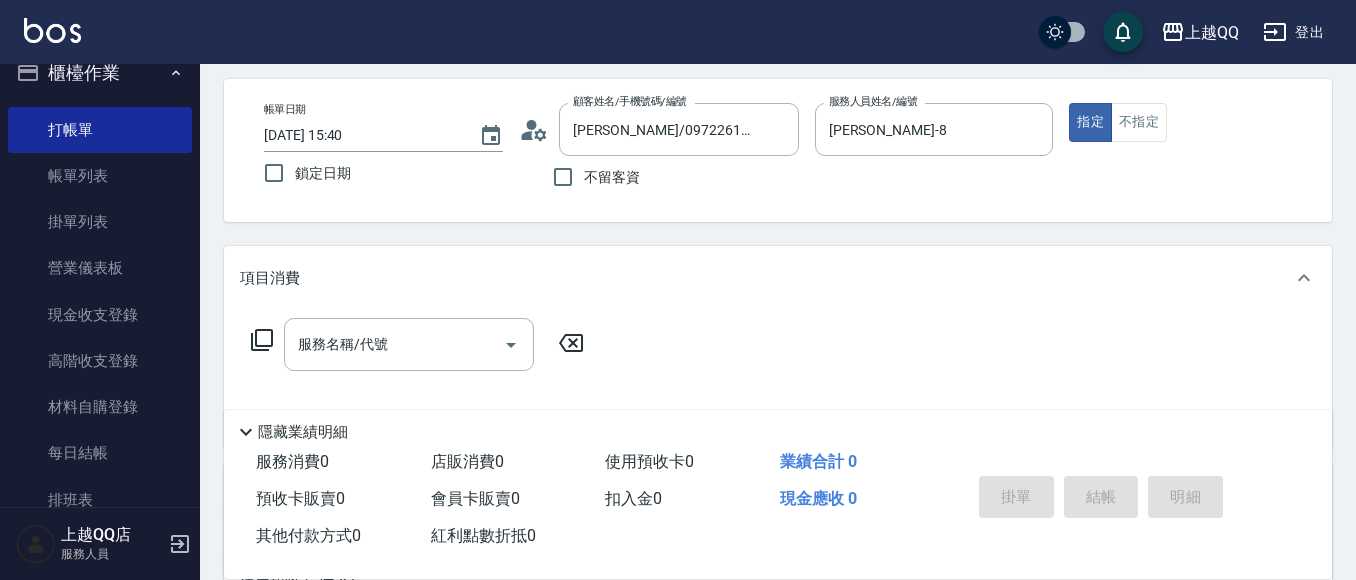 click 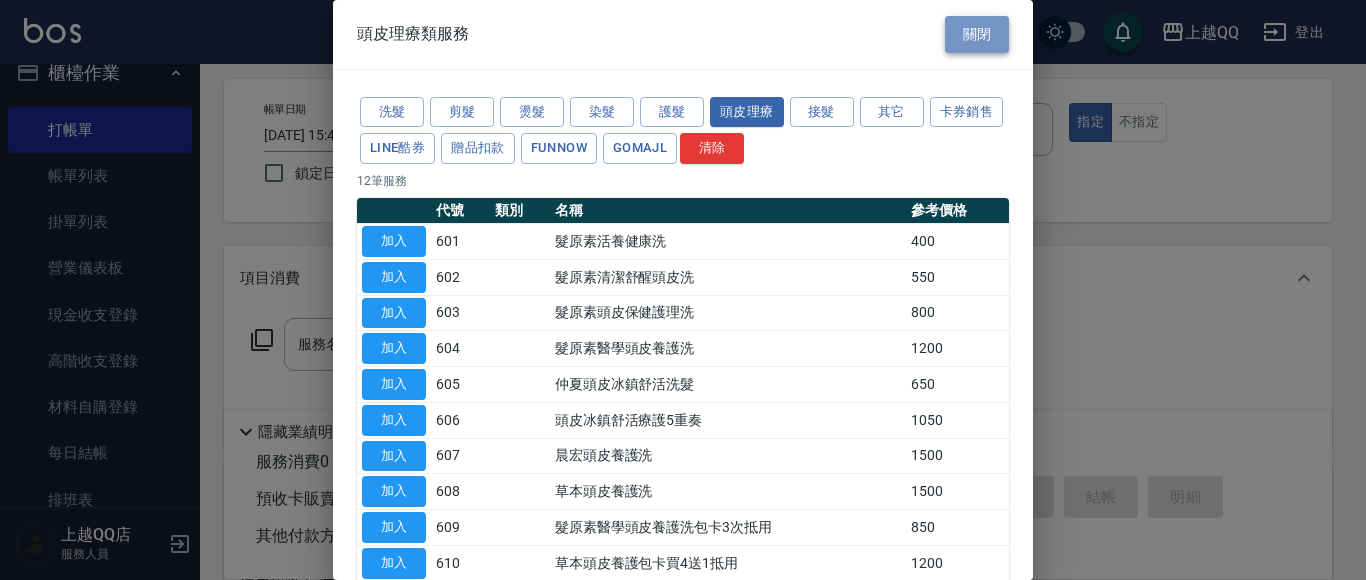 click on "關閉" at bounding box center (977, 34) 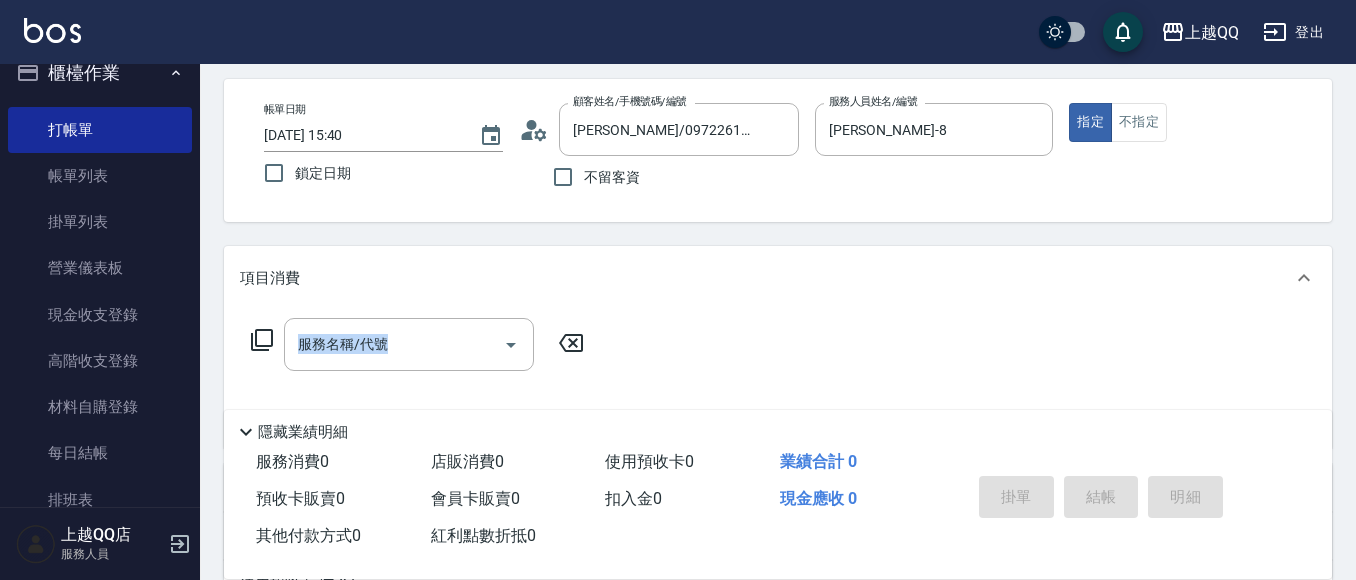 drag, startPoint x: 1278, startPoint y: 179, endPoint x: 1320, endPoint y: 386, distance: 211.2179 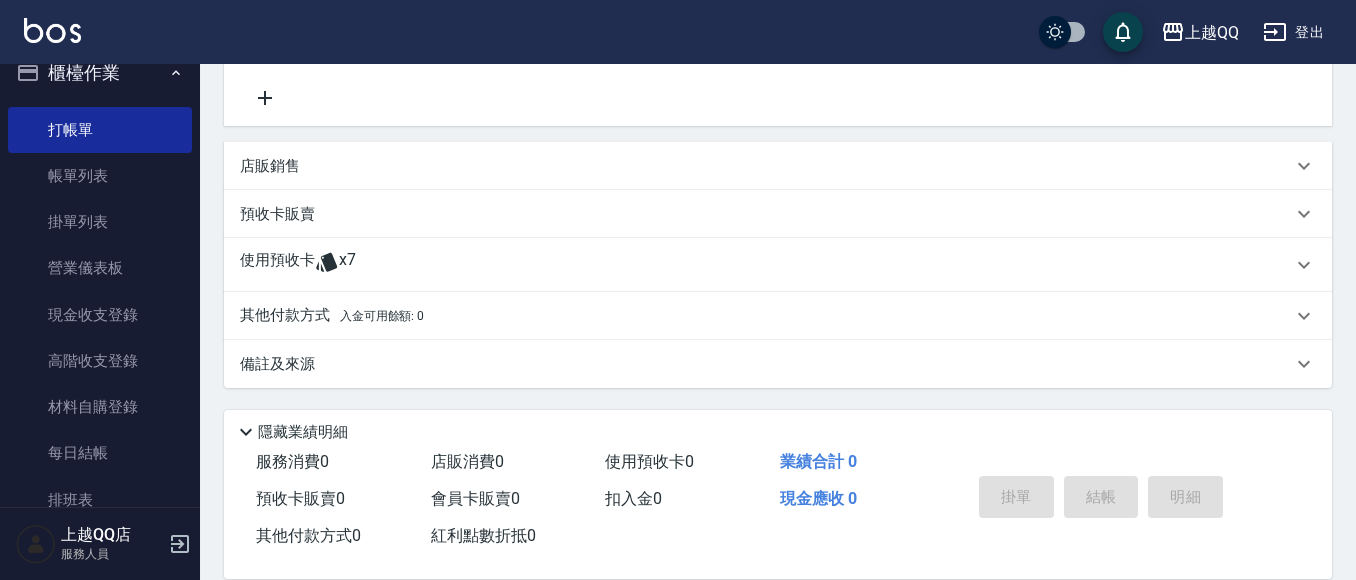 click on "使用預收卡 x7" at bounding box center [766, 265] 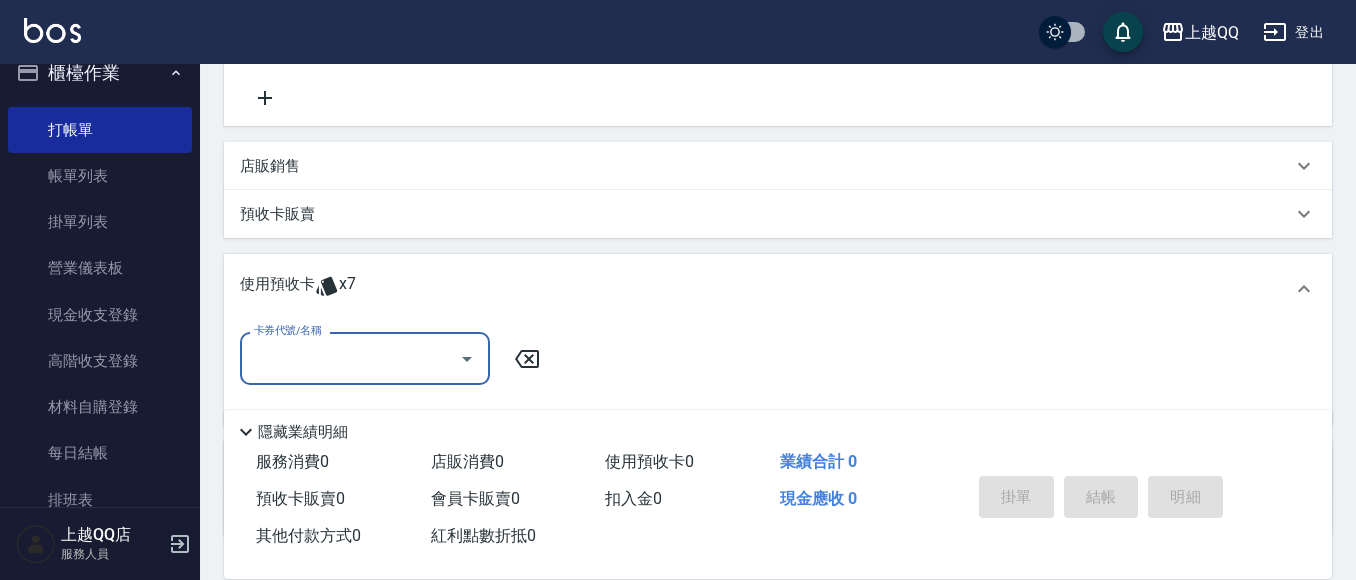 scroll, scrollTop: 0, scrollLeft: 0, axis: both 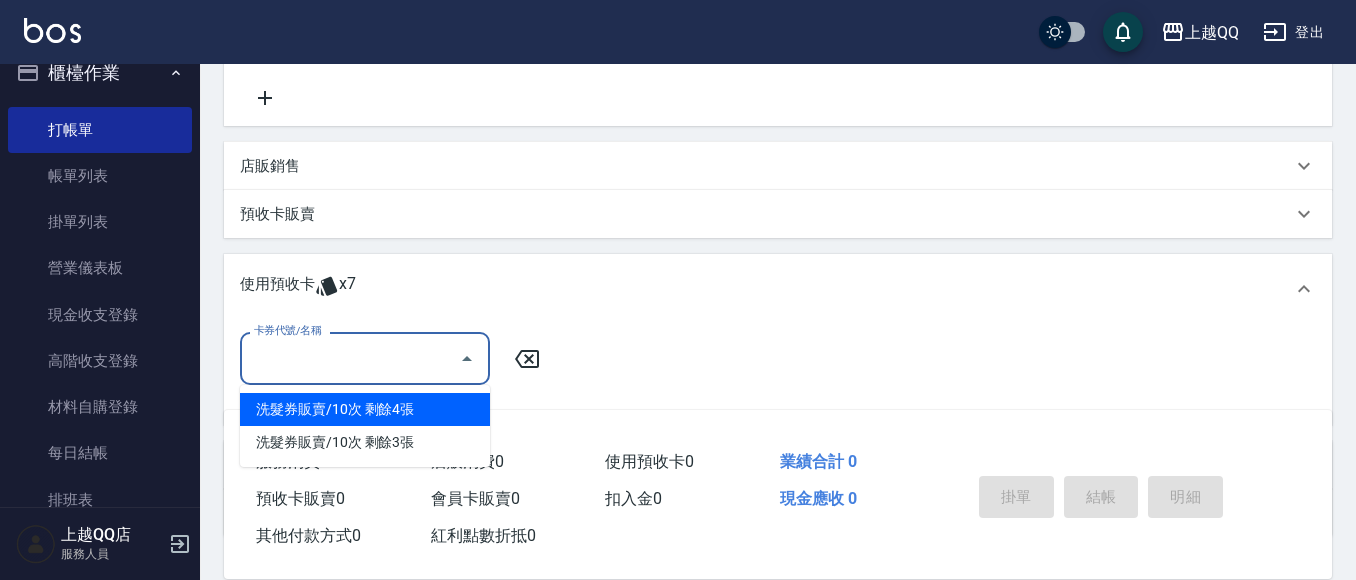 click on "洗髮券販賣/10次 剩餘4張" at bounding box center (365, 409) 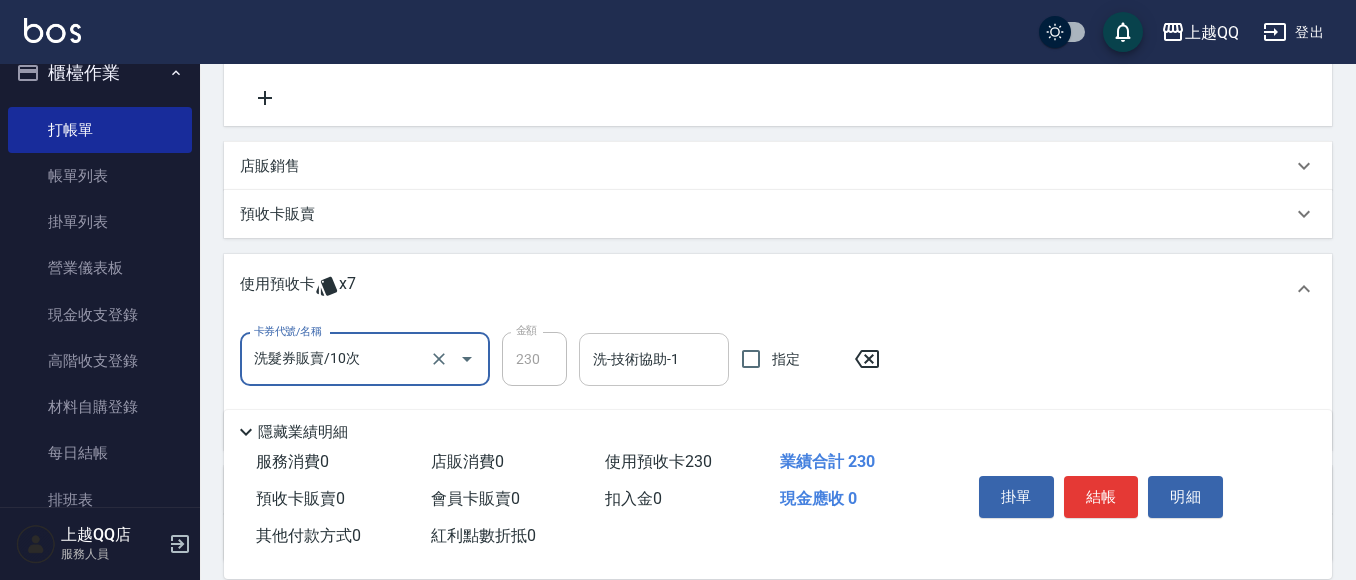 click on "洗-技術協助-1 洗-技術協助-1" at bounding box center (654, 359) 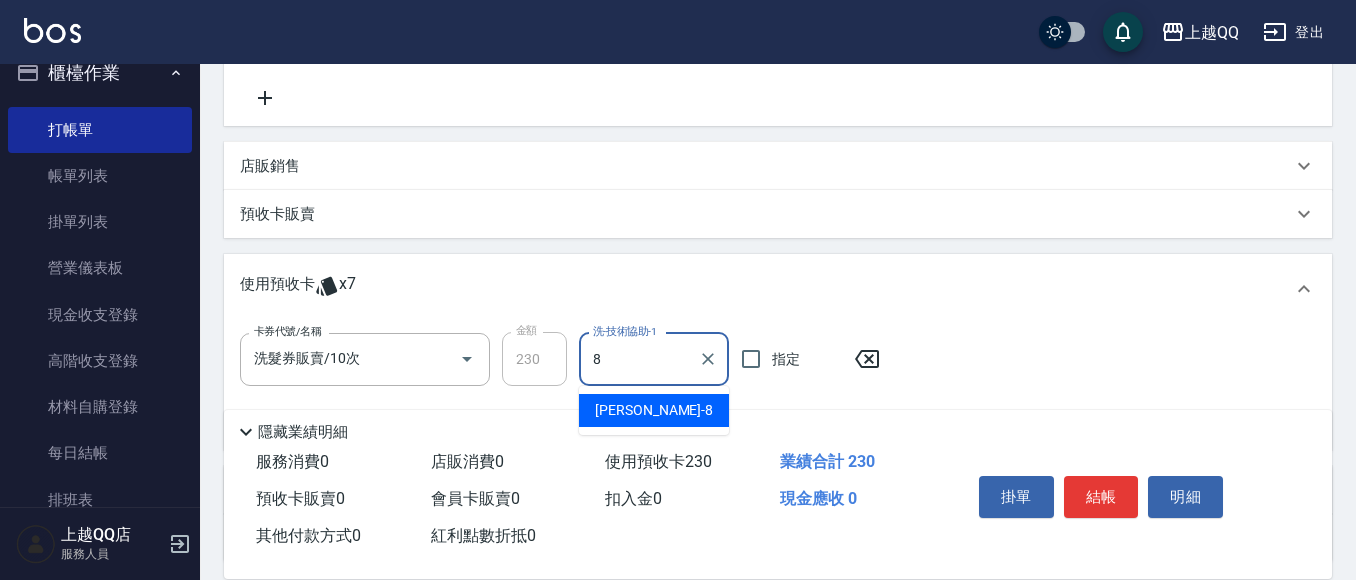 click on "[PERSON_NAME] -8" at bounding box center [654, 410] 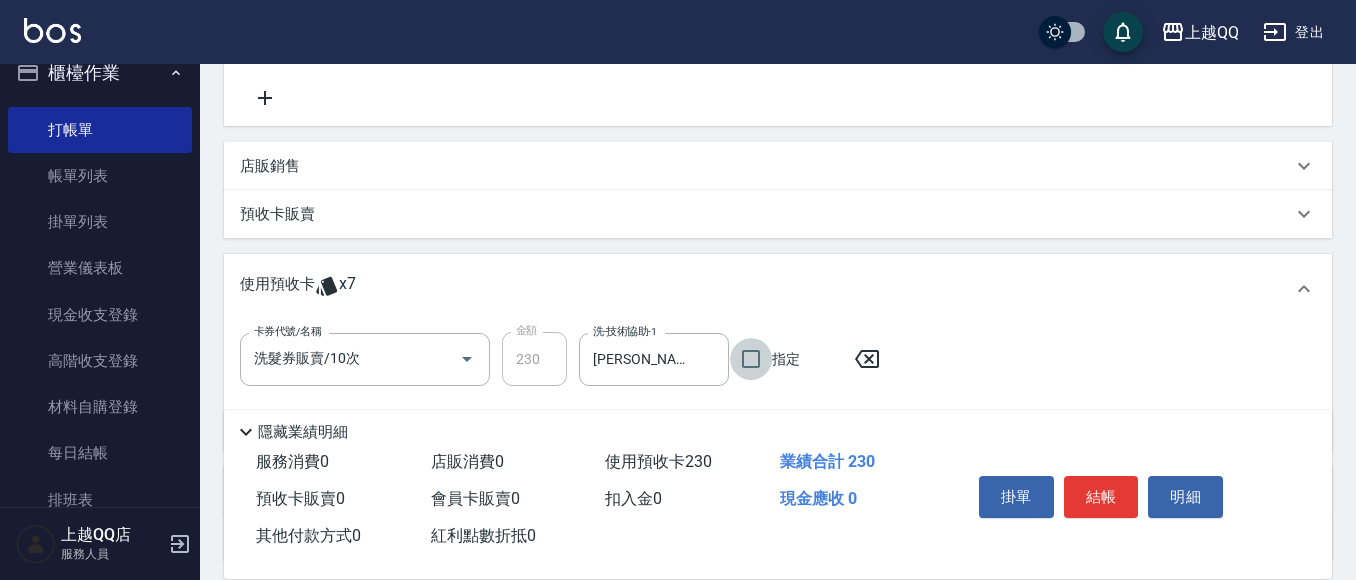 click on "店販銷售" at bounding box center [778, 166] 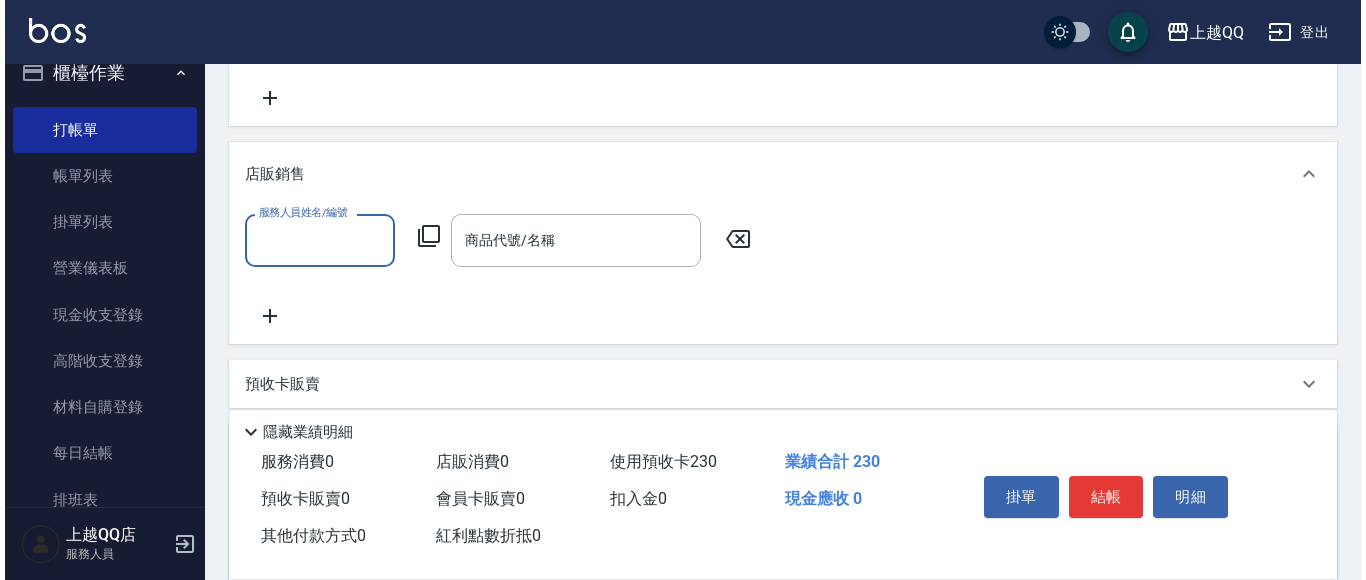 scroll, scrollTop: 0, scrollLeft: 0, axis: both 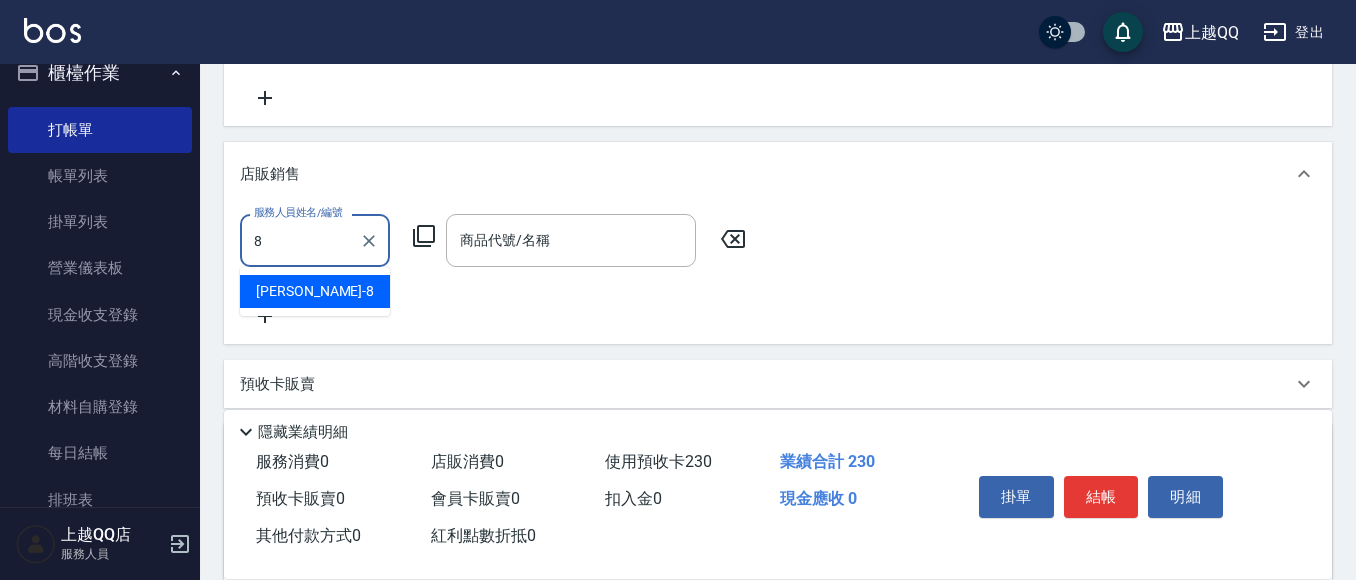 click on "[PERSON_NAME] -8" at bounding box center (315, 291) 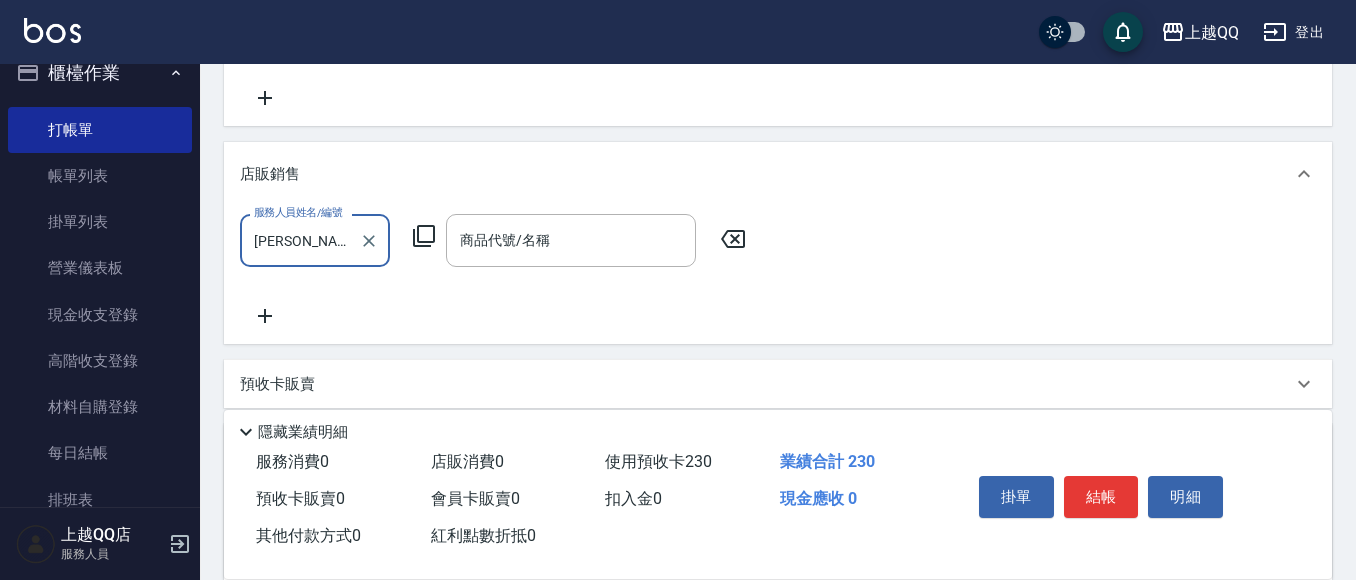 type on "[PERSON_NAME]-8" 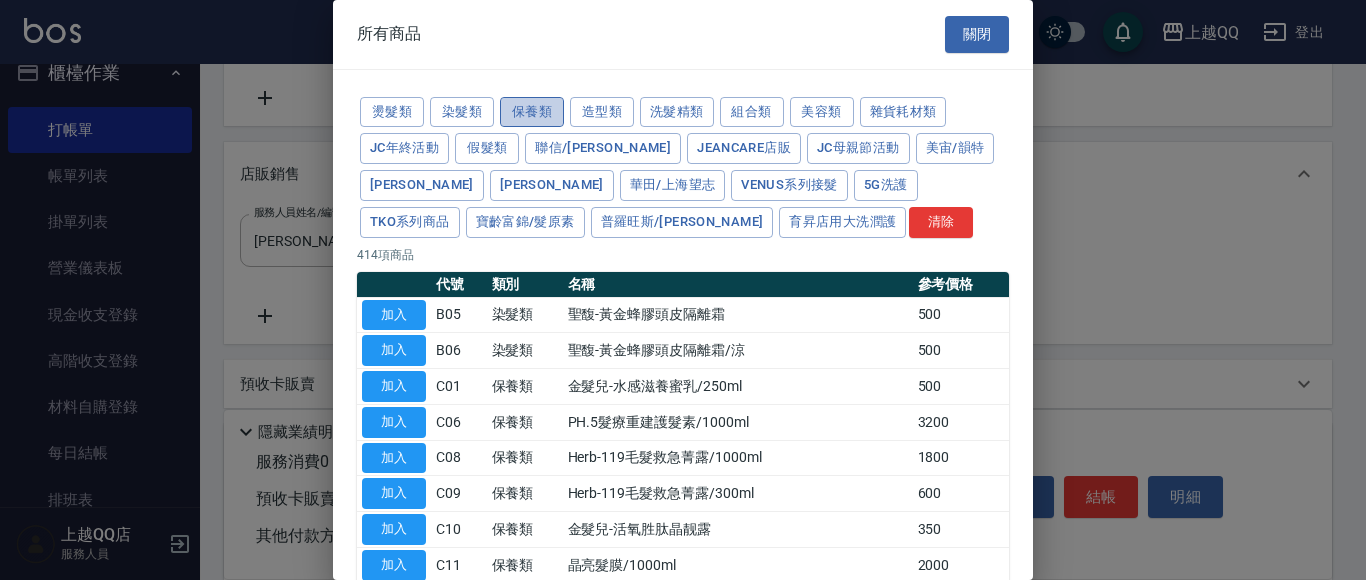 click on "保養類" at bounding box center (532, 112) 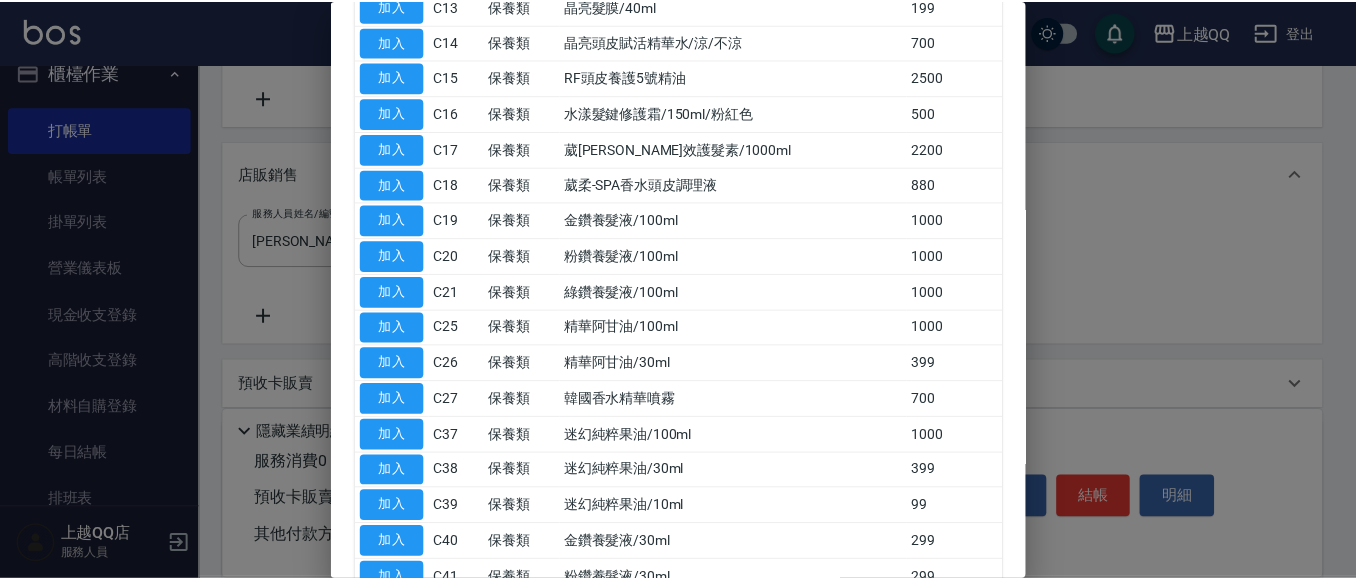 scroll, scrollTop: 575, scrollLeft: 0, axis: vertical 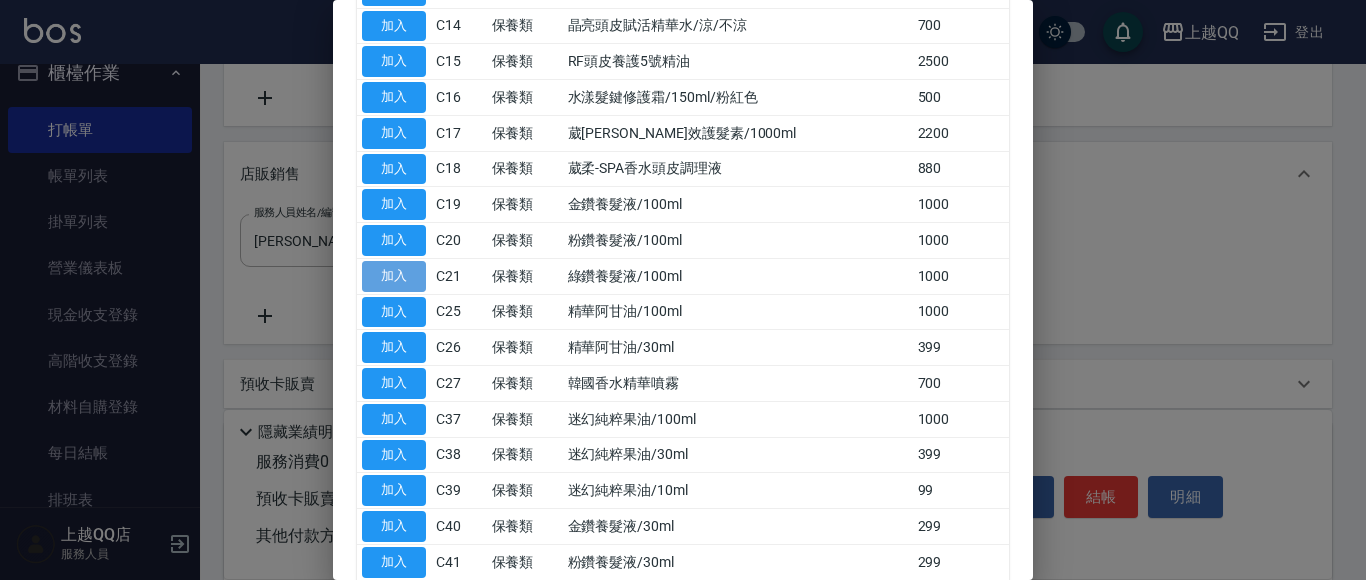 click on "加入" at bounding box center (394, 276) 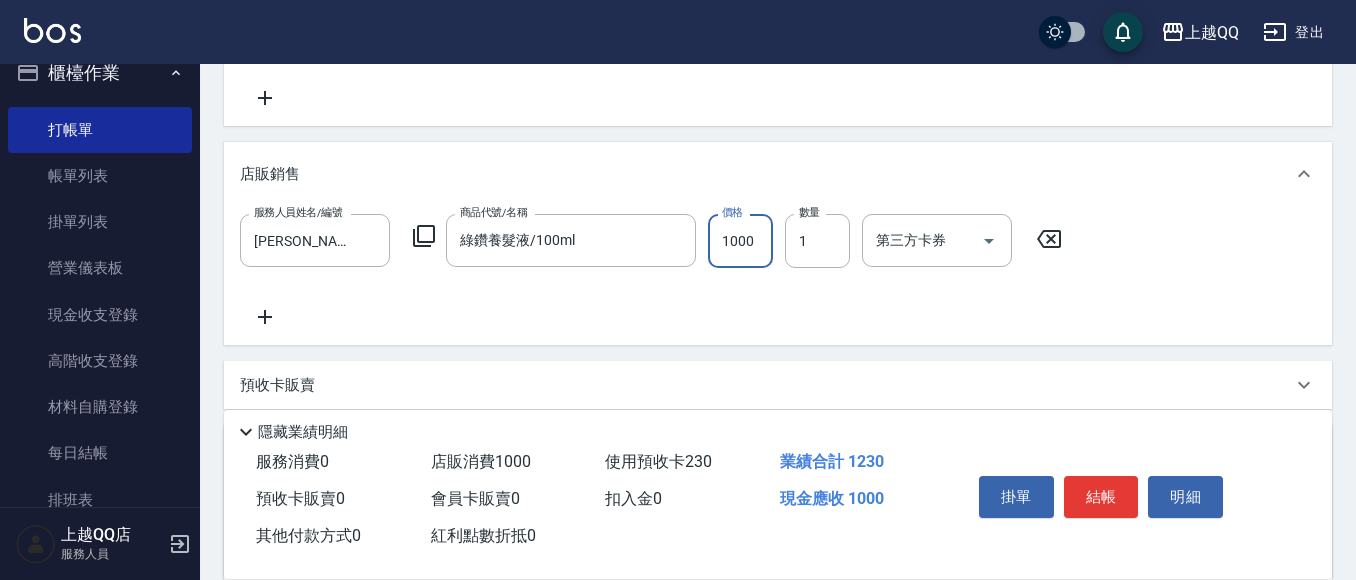 click on "1000" at bounding box center (740, 241) 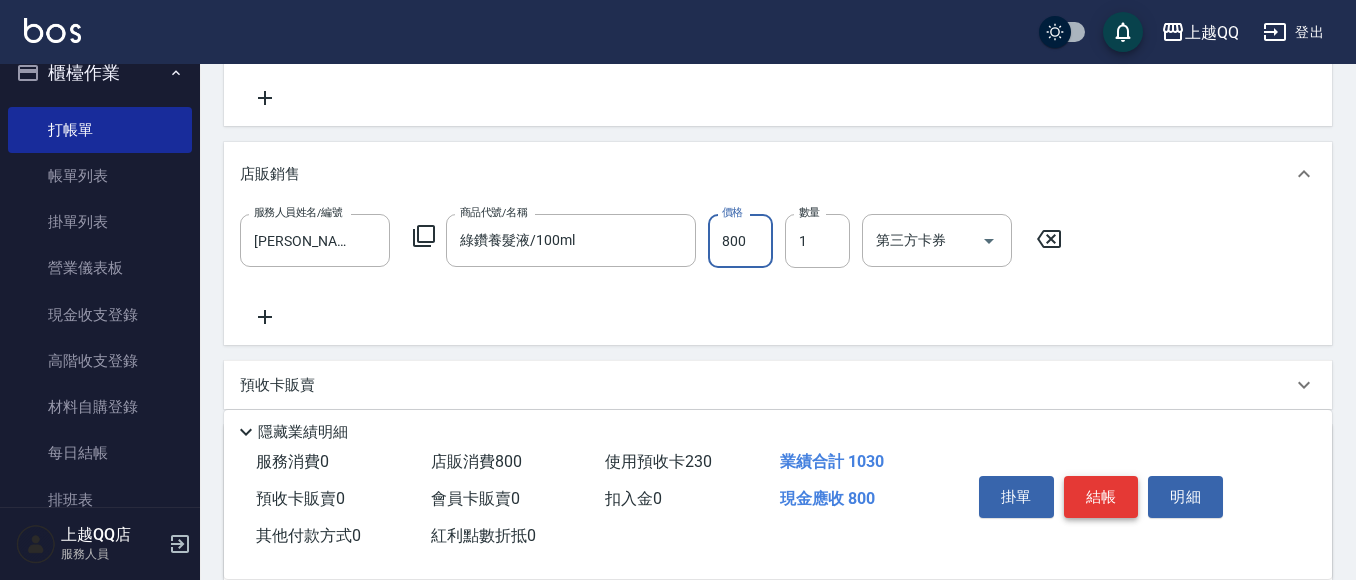 type on "800" 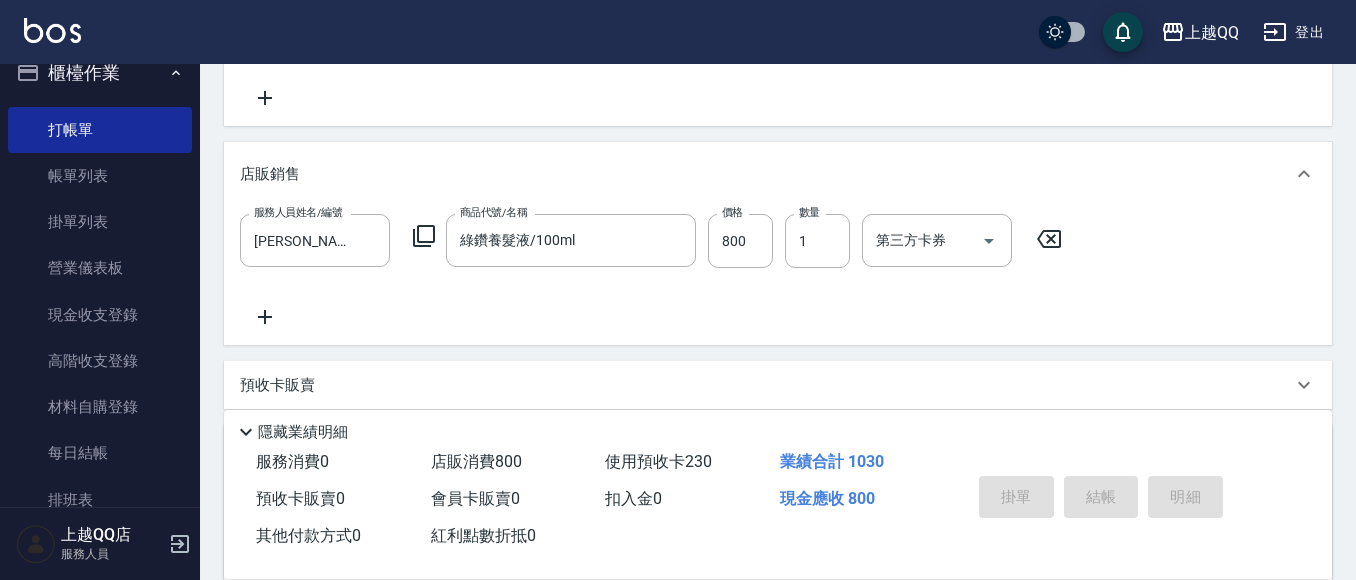 type on "[DATE] 15:41" 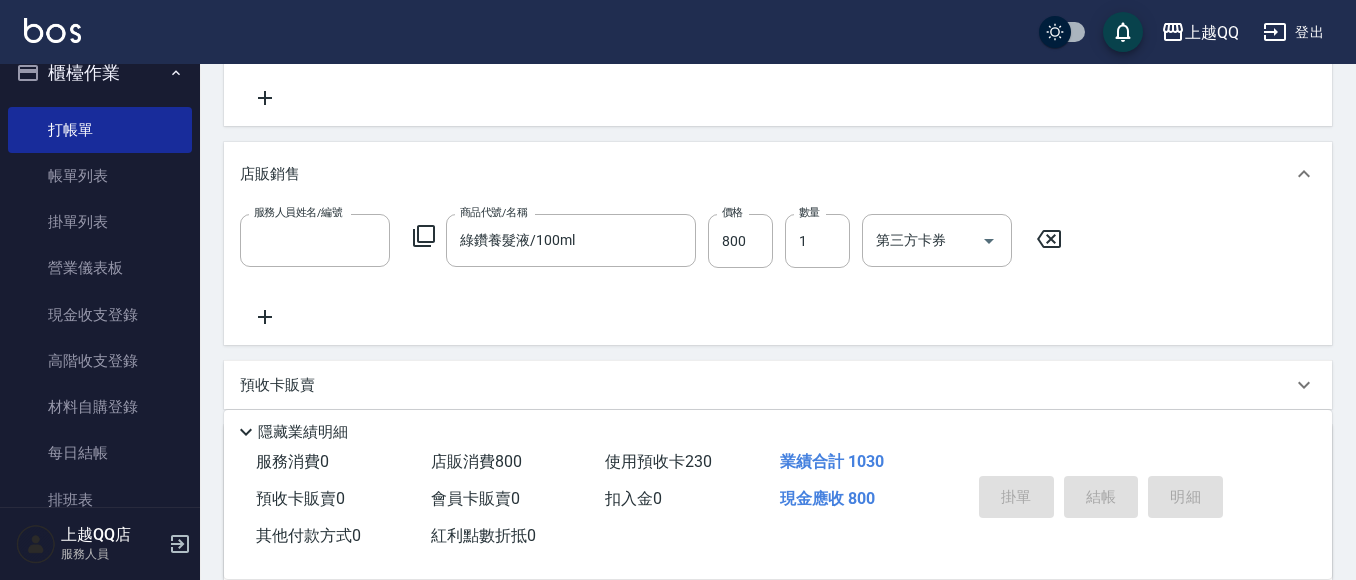 type 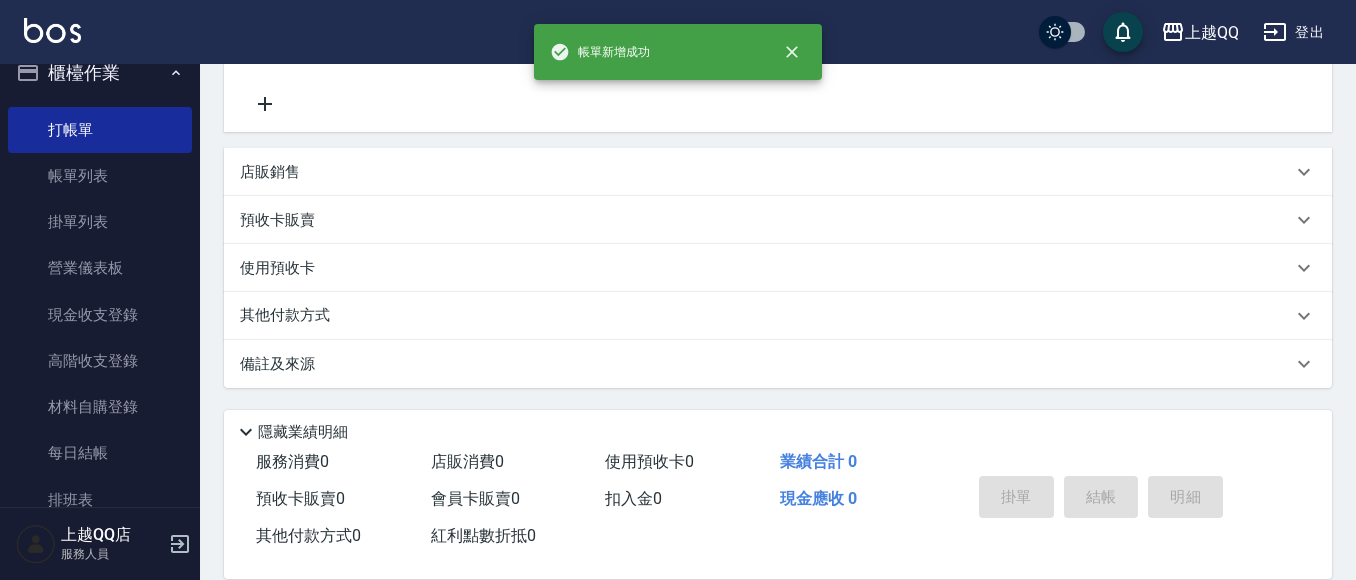 scroll, scrollTop: 0, scrollLeft: 0, axis: both 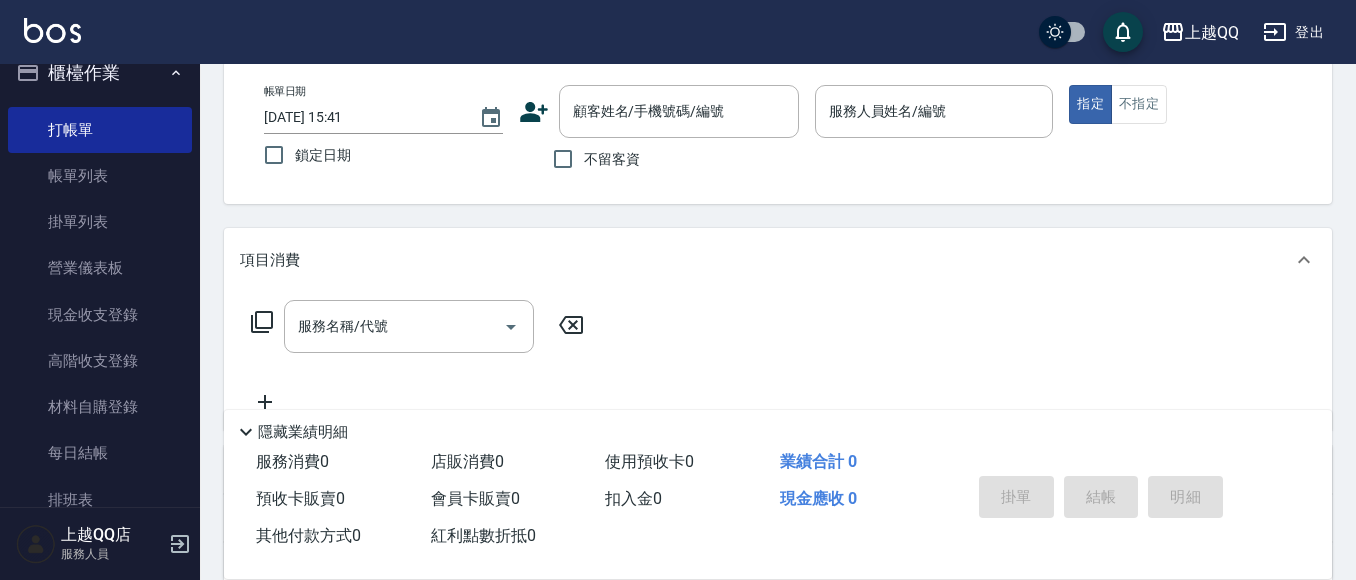 click on "不留客資" at bounding box center [612, 159] 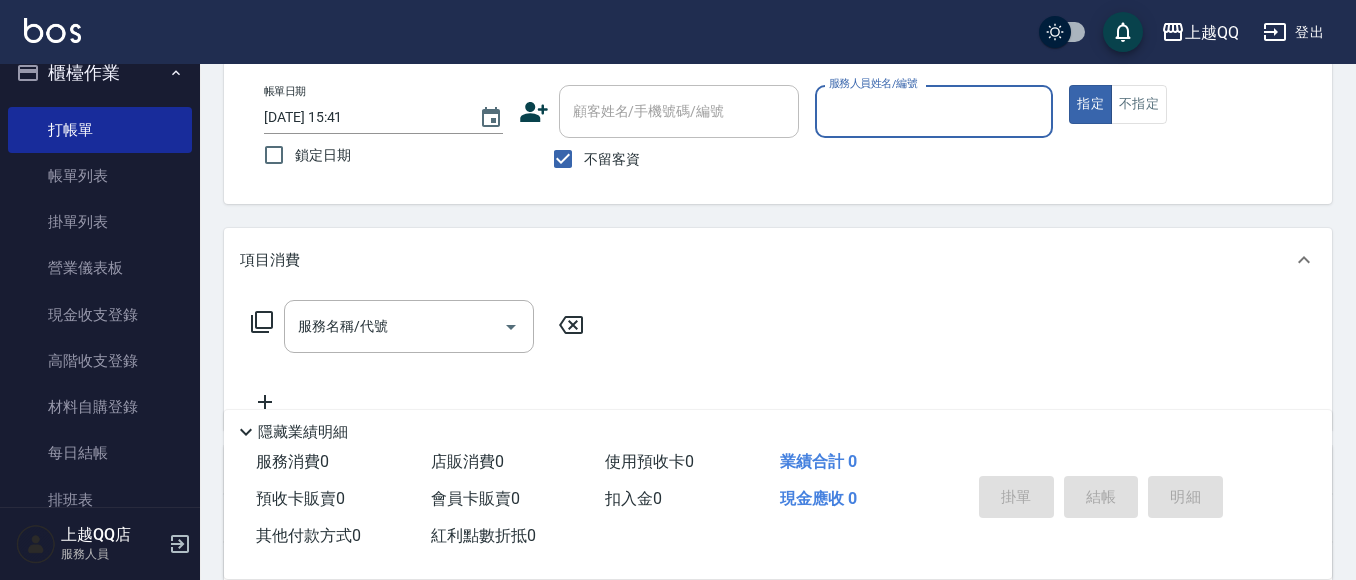 click on "服務人員姓名/編號" at bounding box center [934, 111] 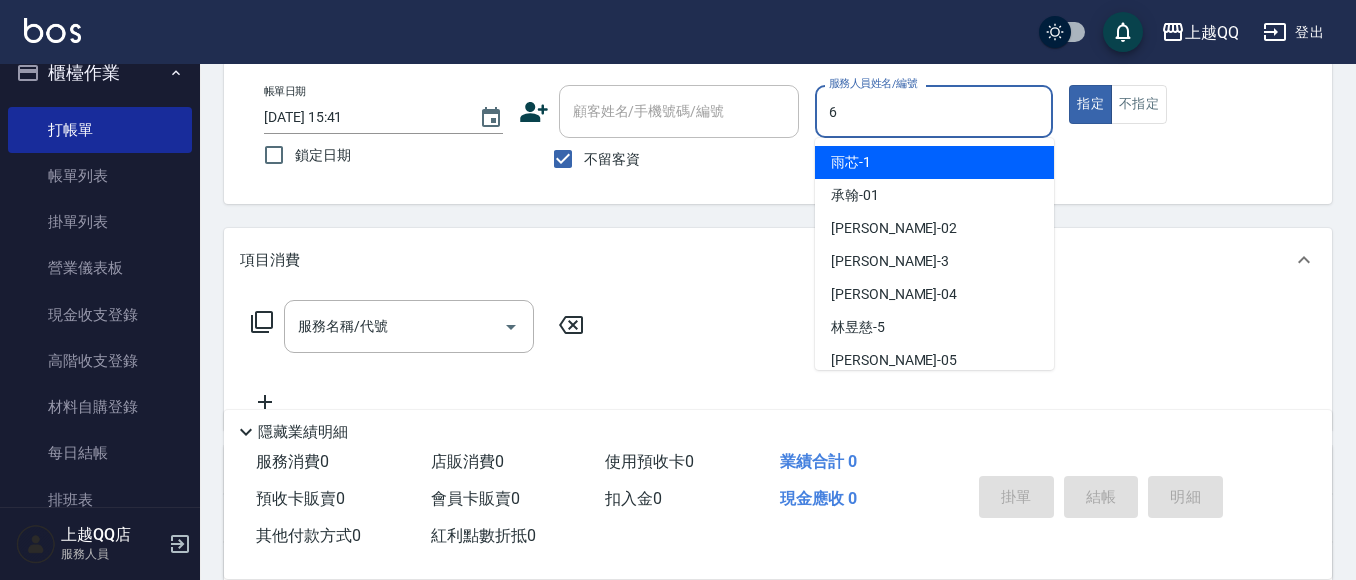 type on "欣樺-6" 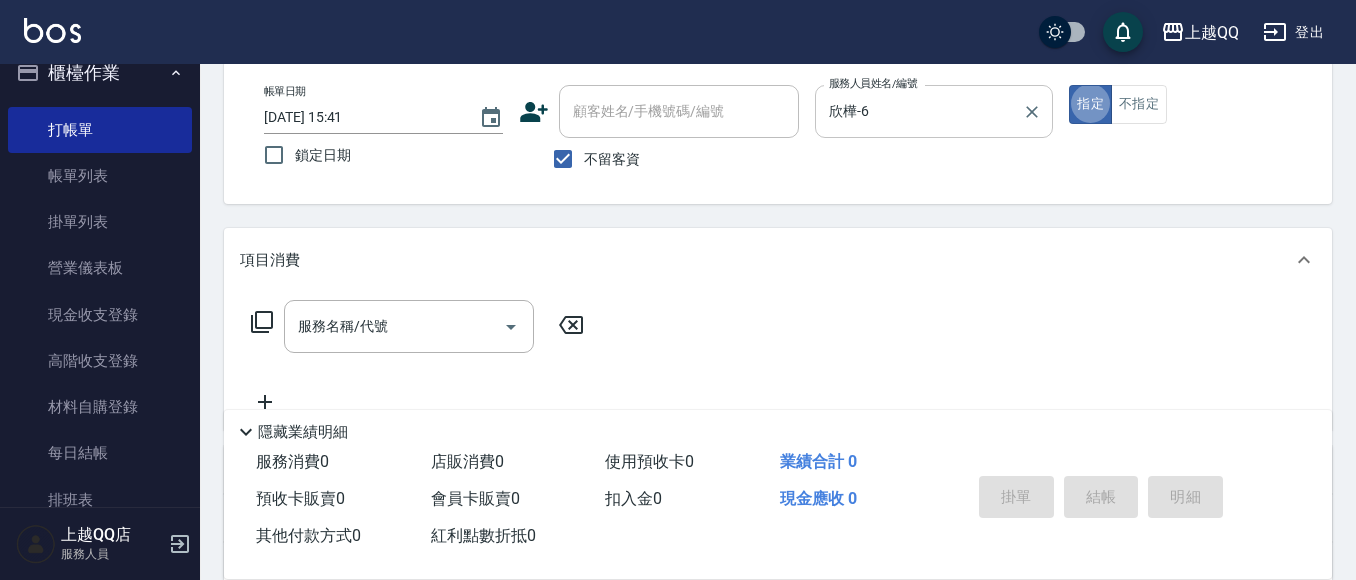 type on "true" 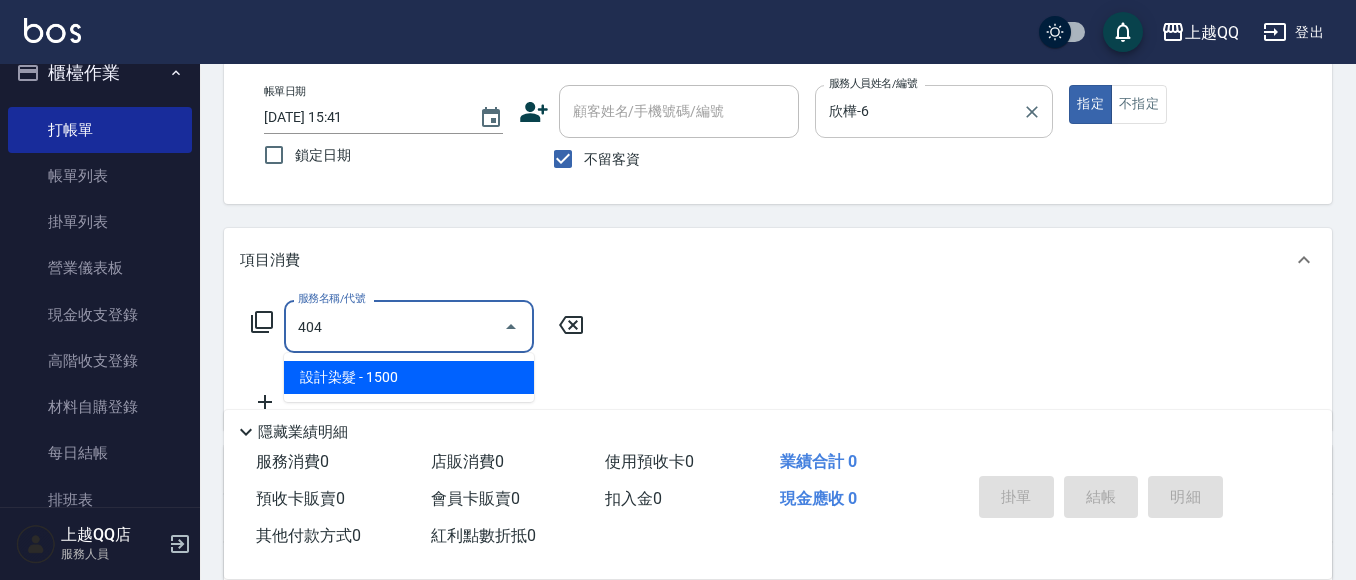 type on "設計染髮(404)" 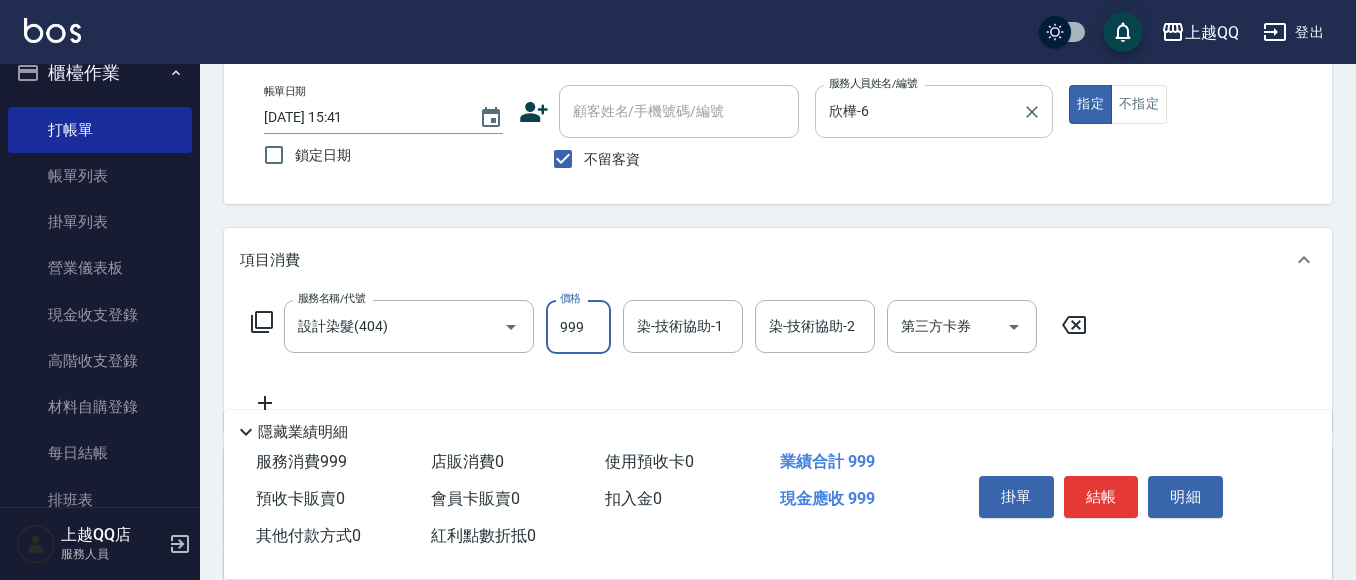 type on "999" 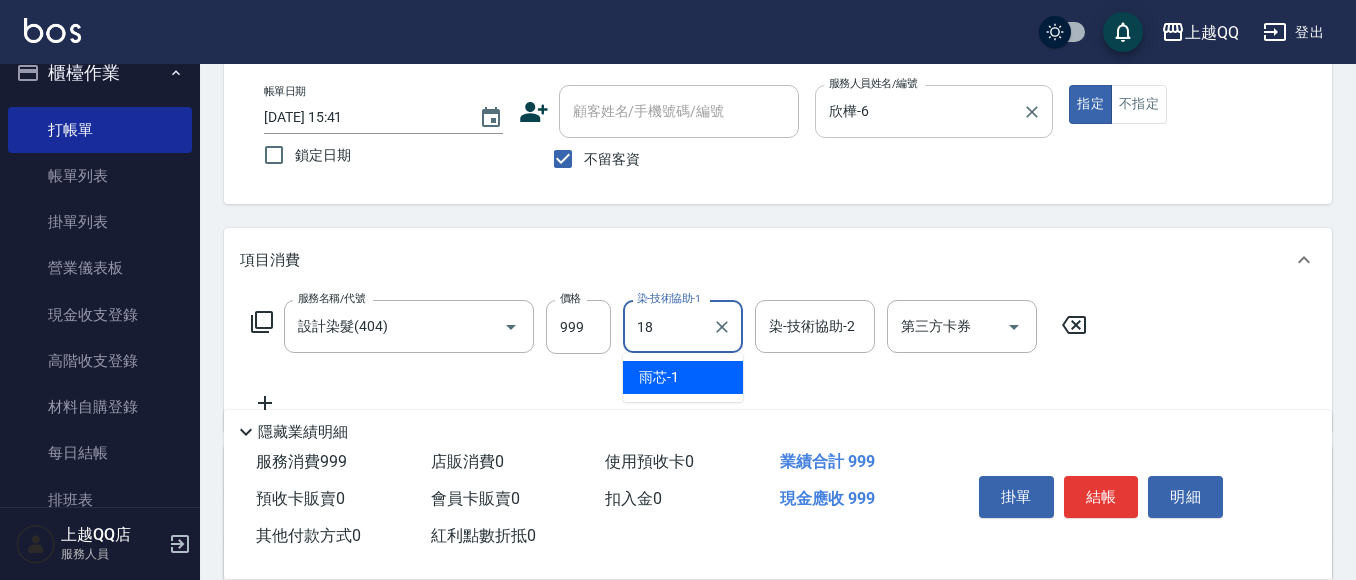 type on "18" 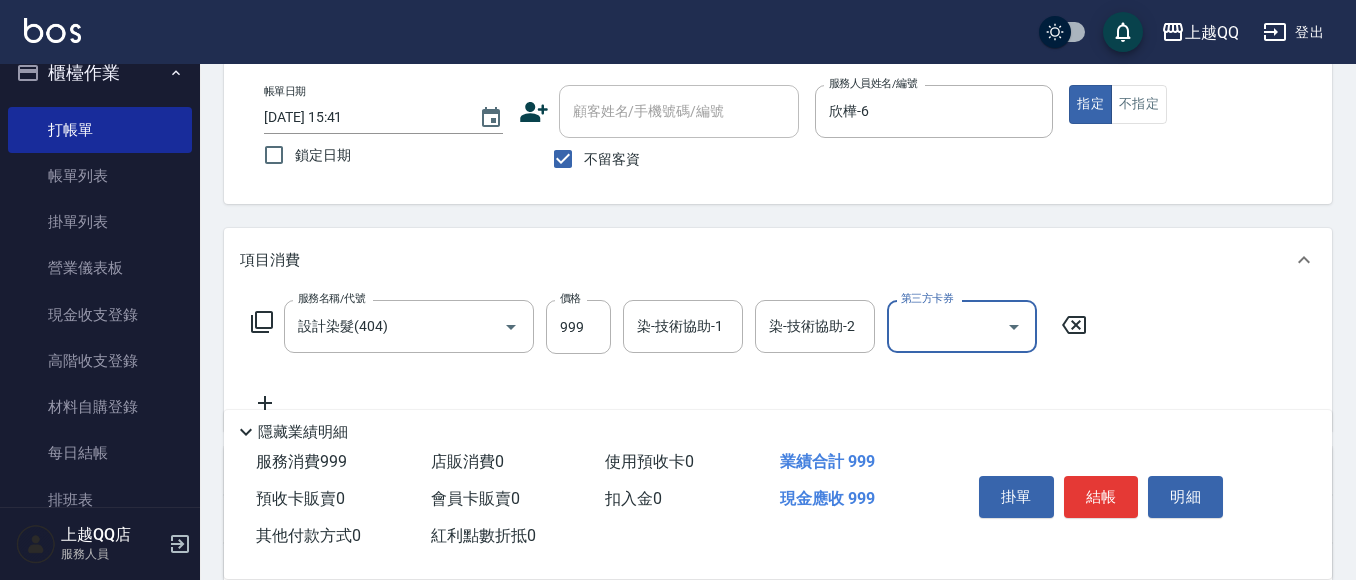 click on "染-技術協助-1 染-技術協助-1" at bounding box center [683, 326] 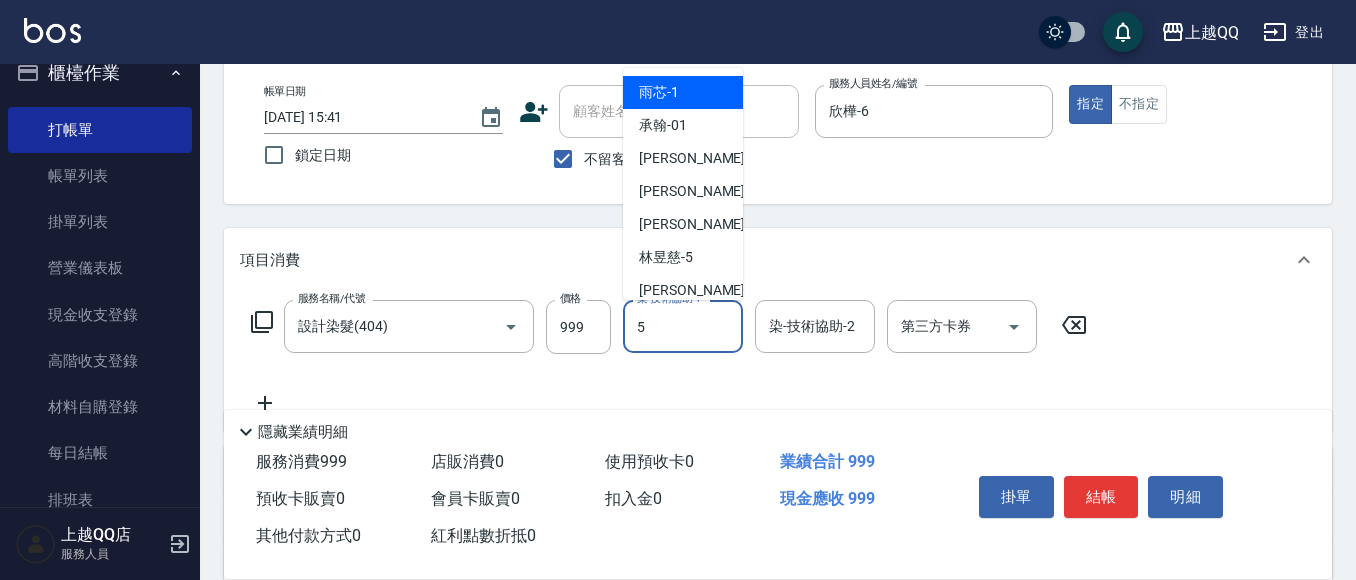 type on "[PERSON_NAME]5" 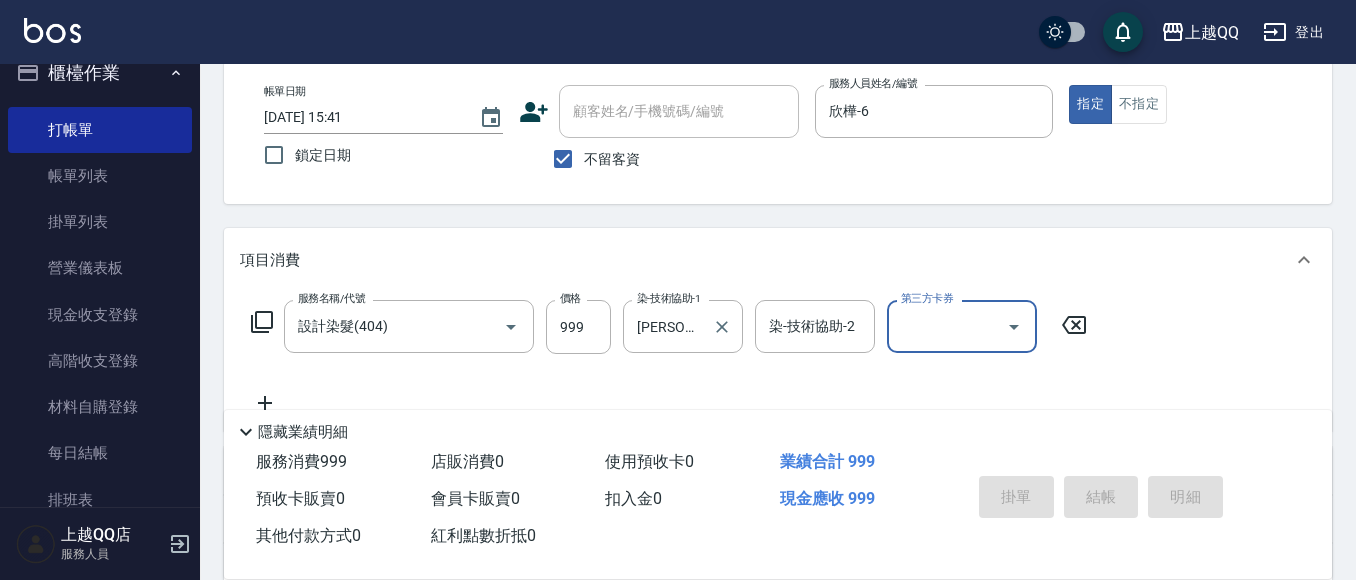 type on "[DATE] 15:50" 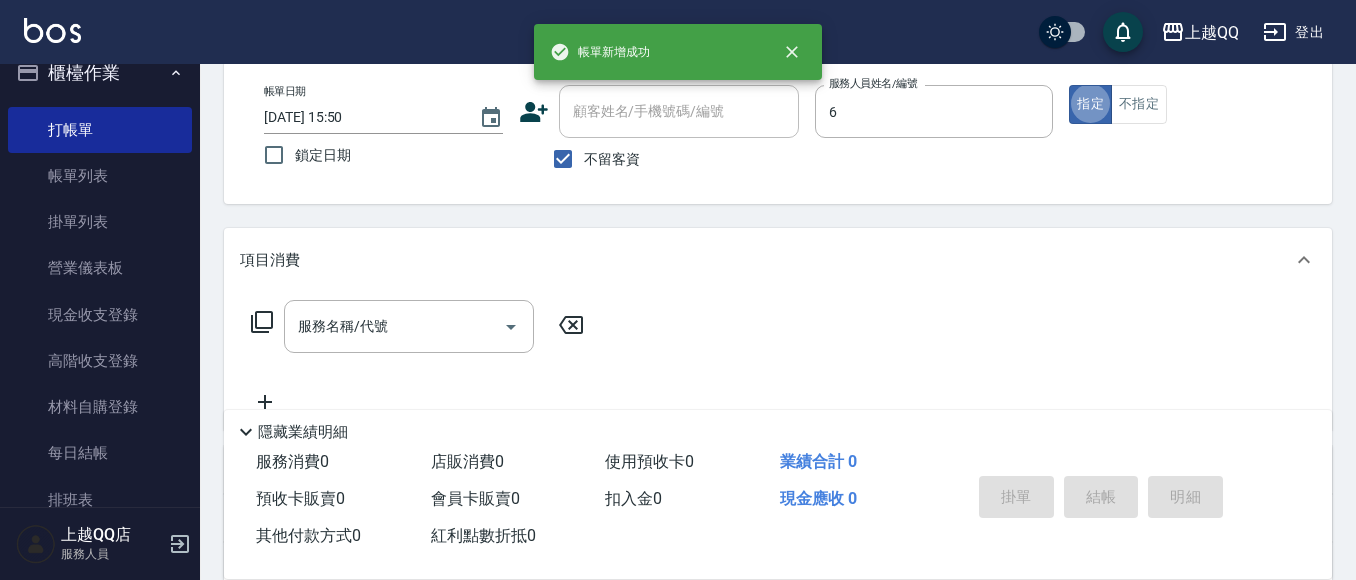 type on "欣樺-6" 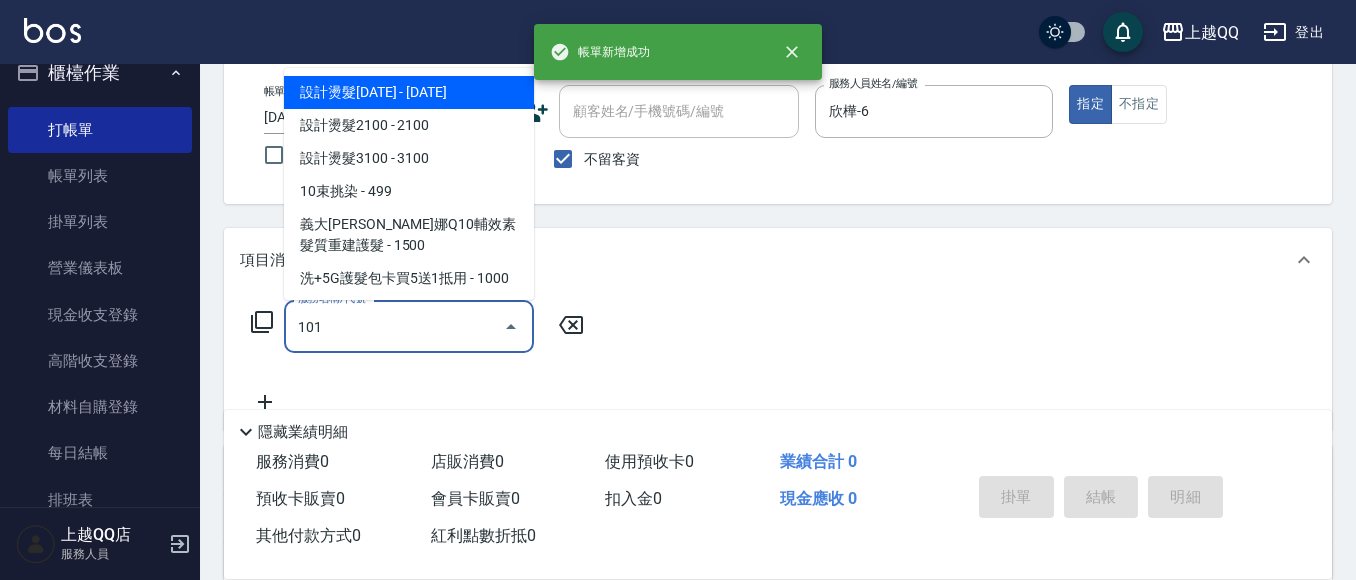 type on "洗髮(101)" 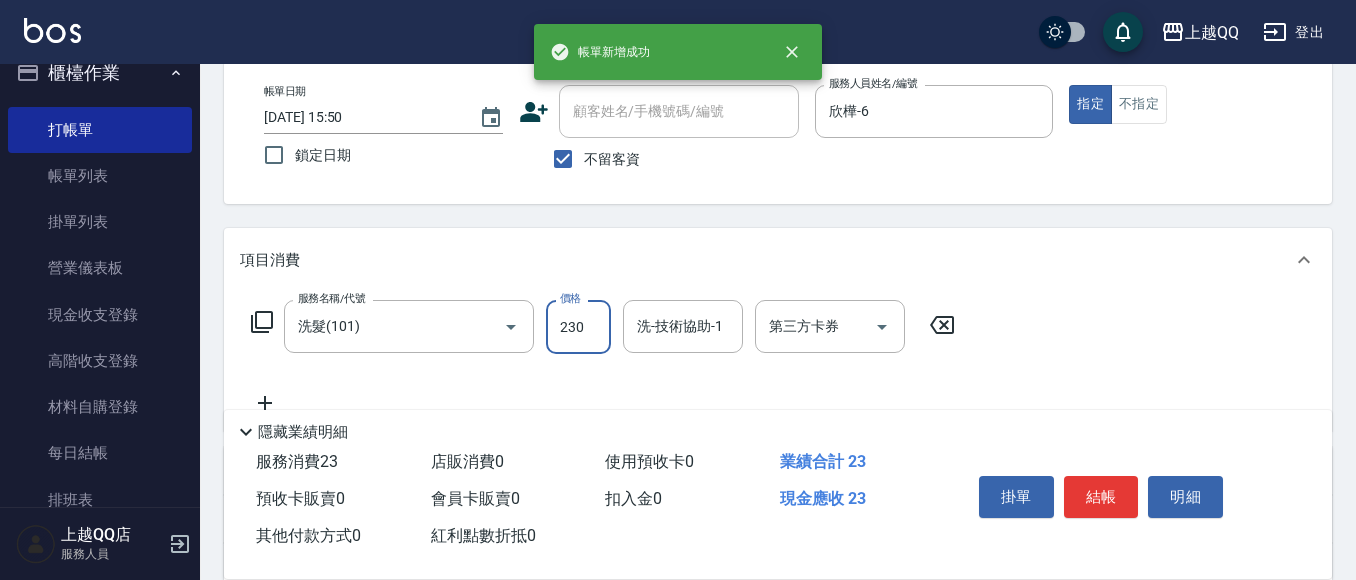 type on "230" 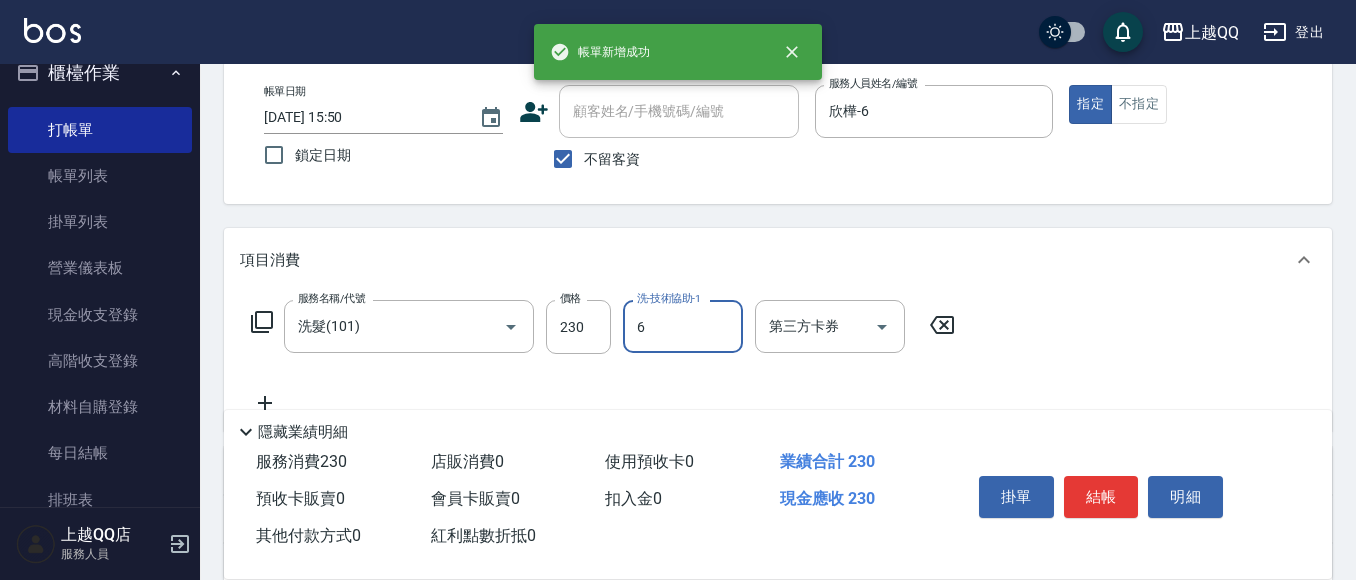 type on "欣樺-6" 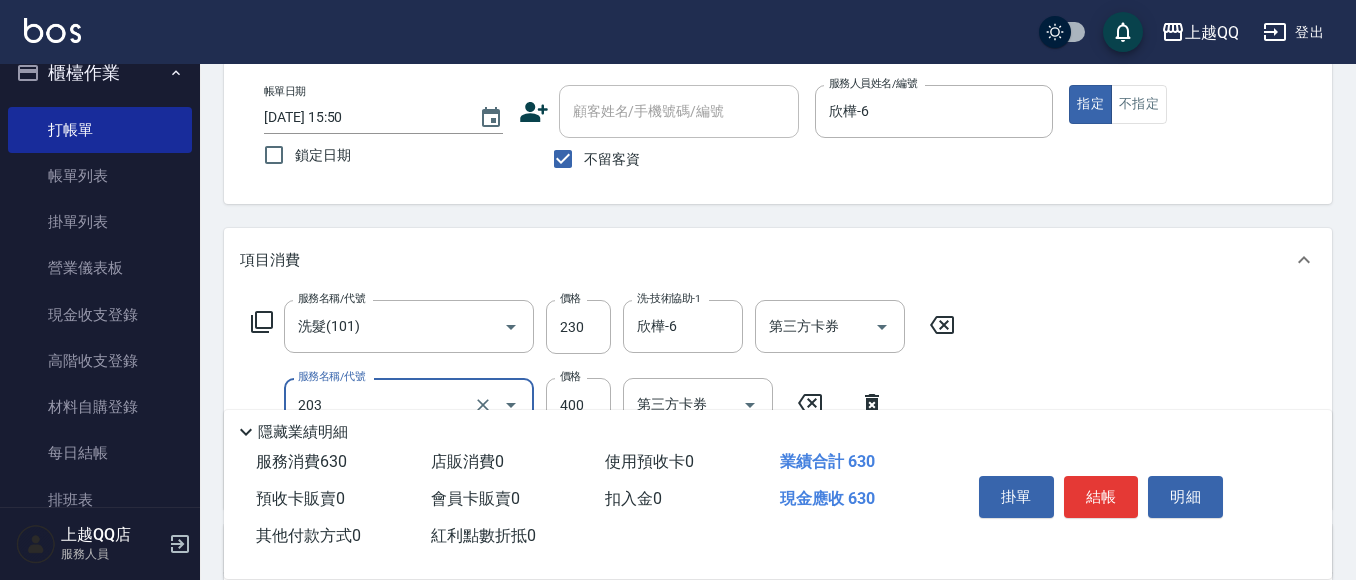 type on "指定單剪(203)" 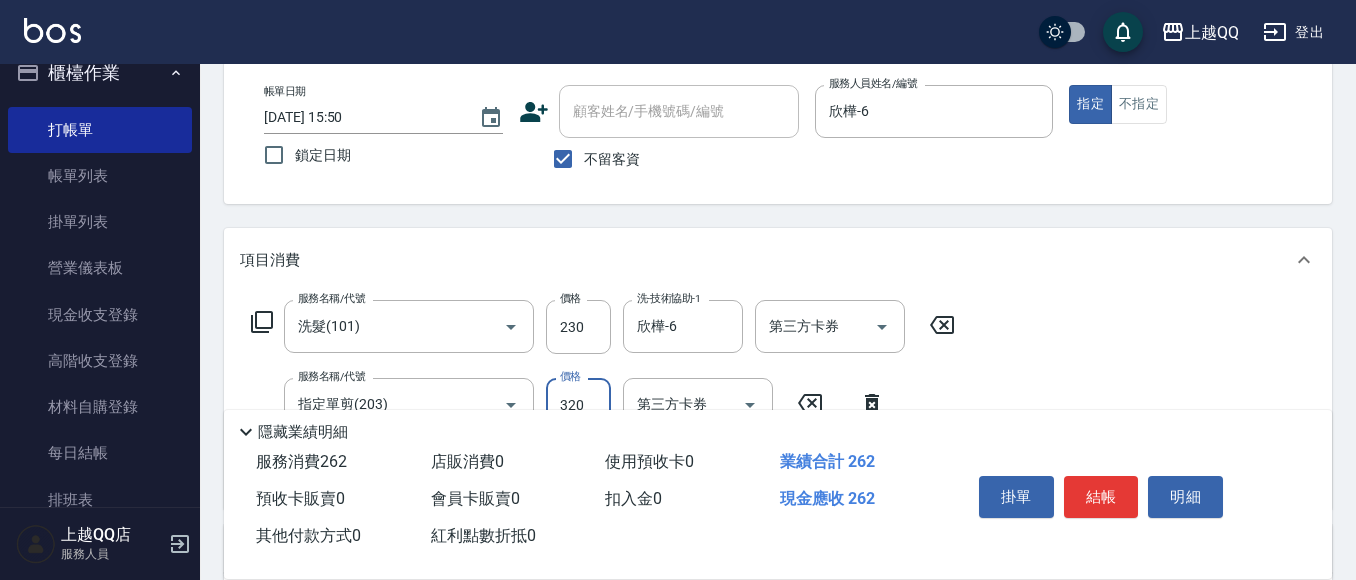 type on "320" 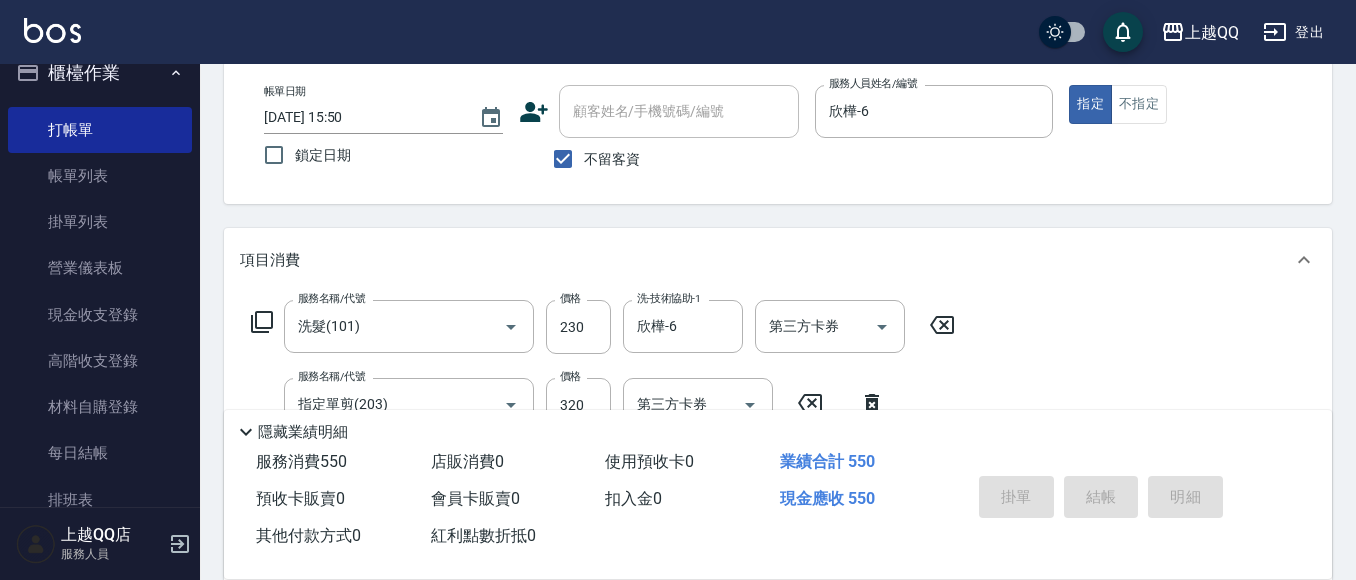 type 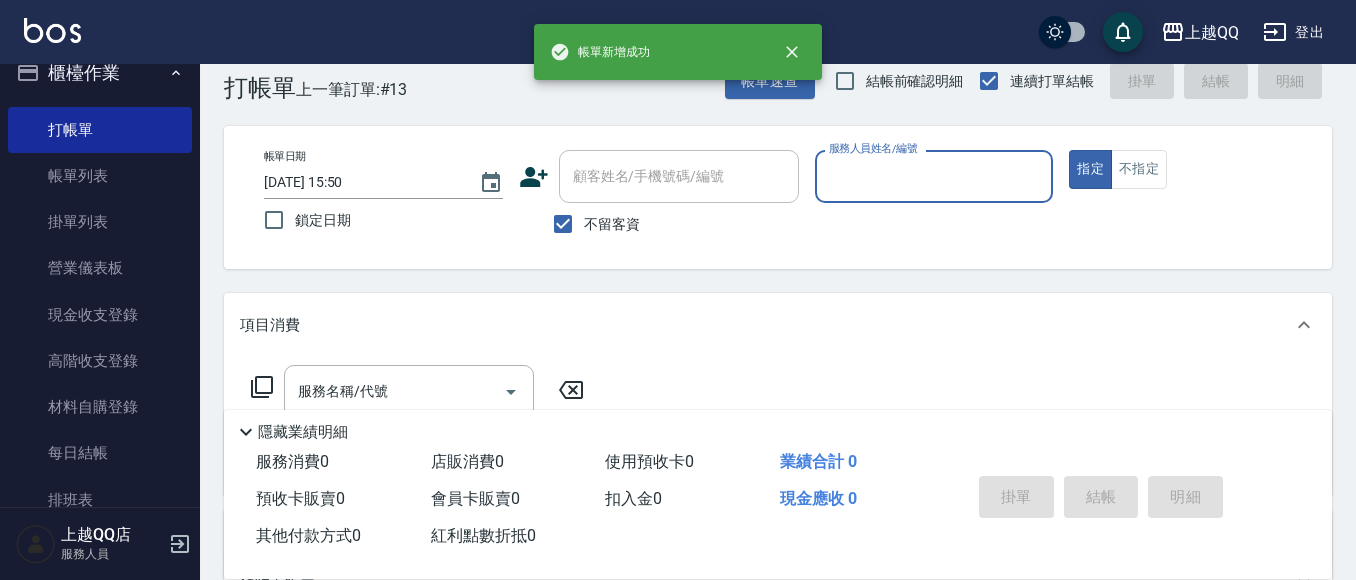 scroll, scrollTop: 0, scrollLeft: 0, axis: both 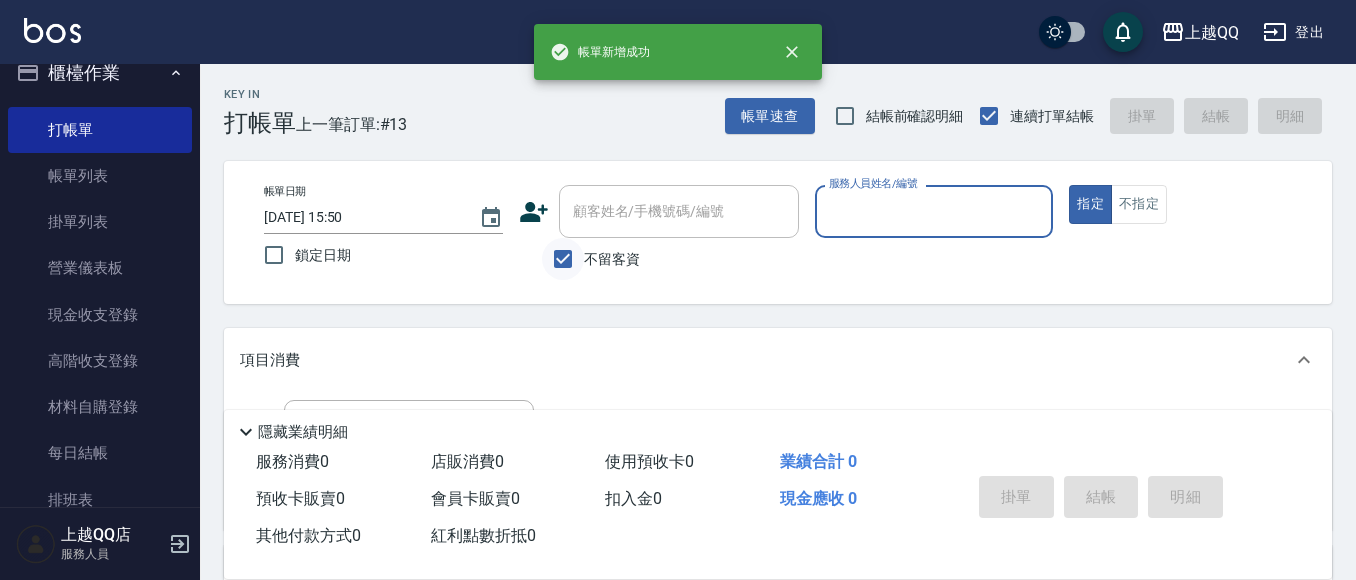 click on "不留客資" at bounding box center (563, 259) 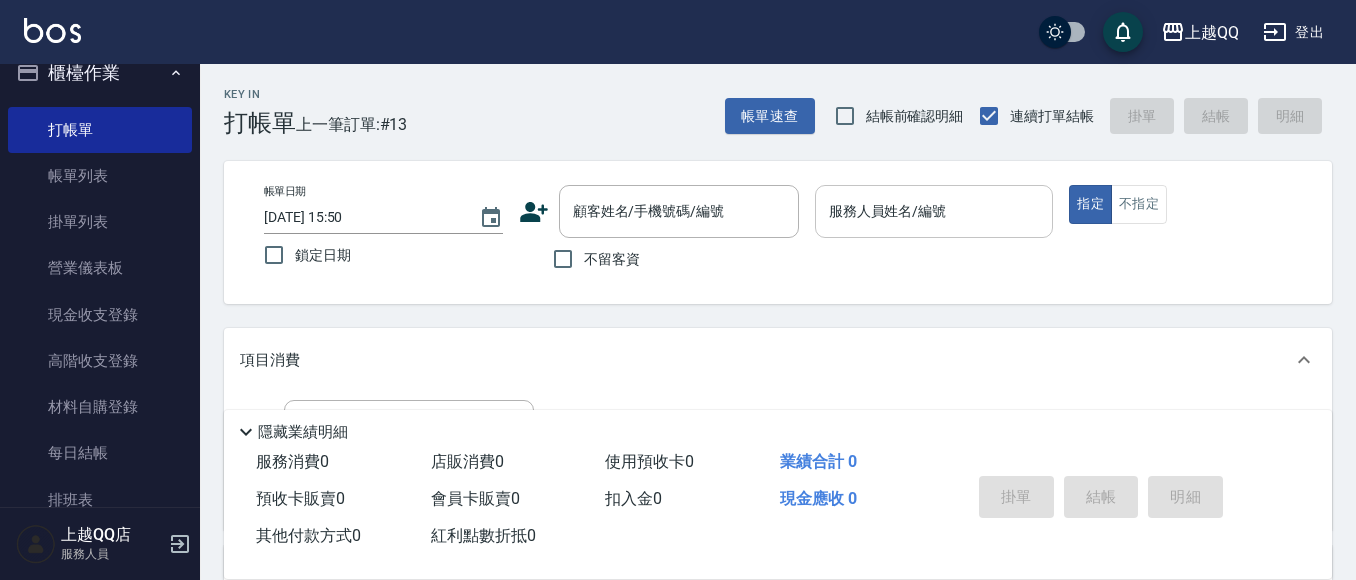 scroll, scrollTop: 100, scrollLeft: 0, axis: vertical 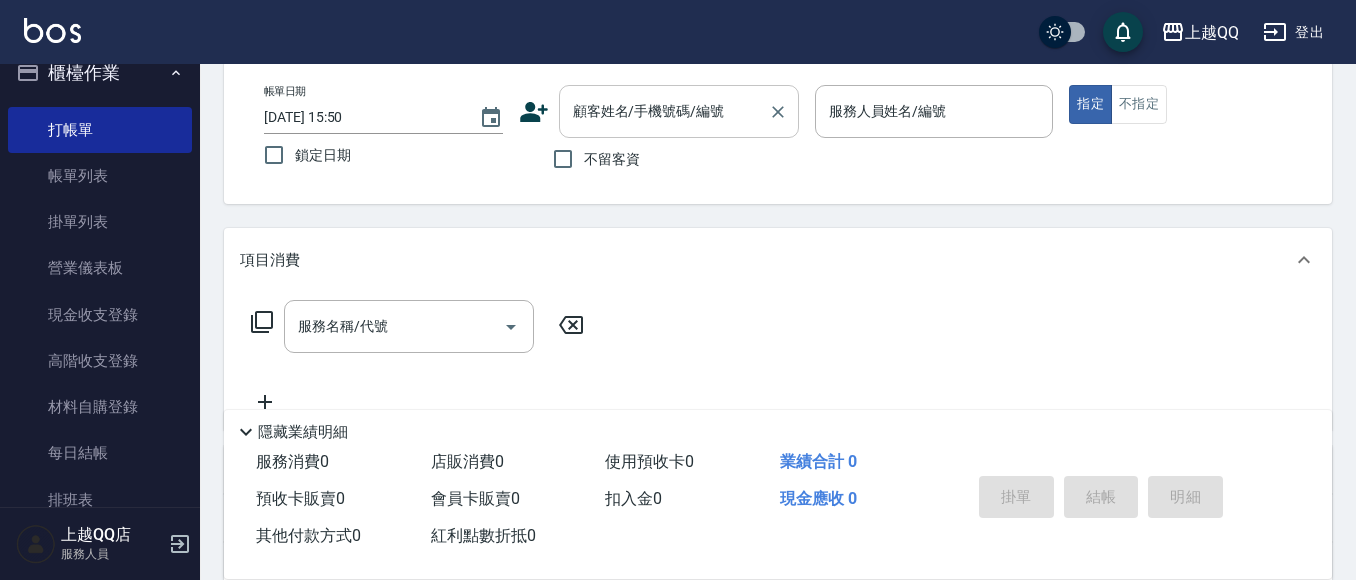 click on "顧客姓名/手機號碼/編號" at bounding box center (679, 111) 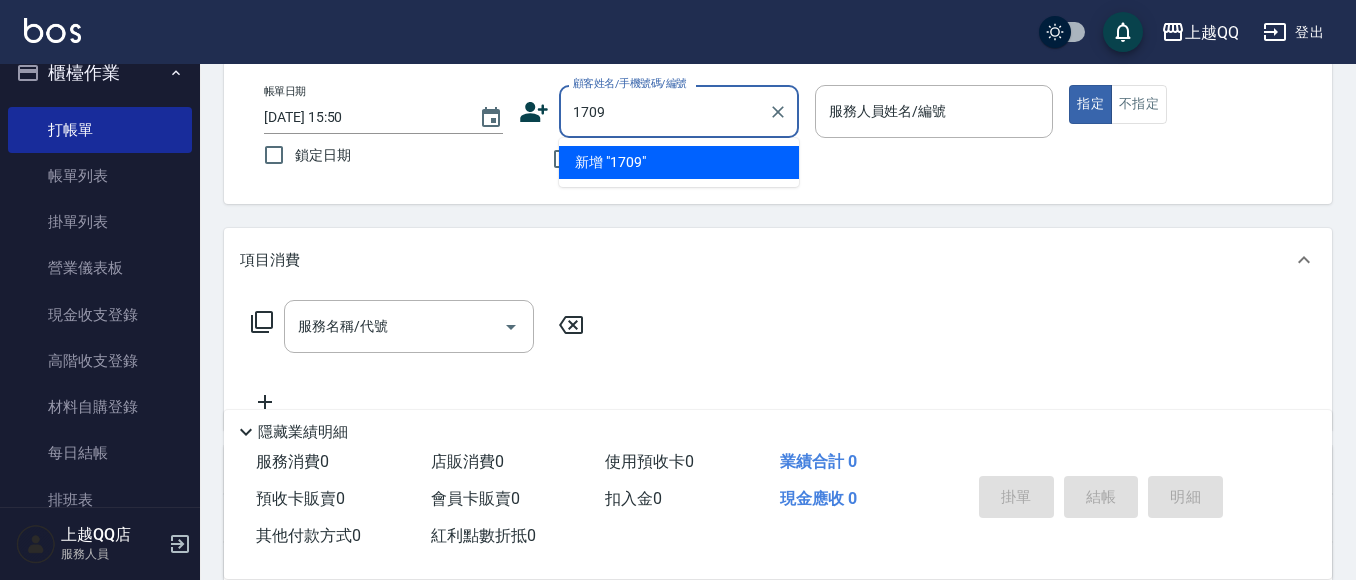 type on "1709" 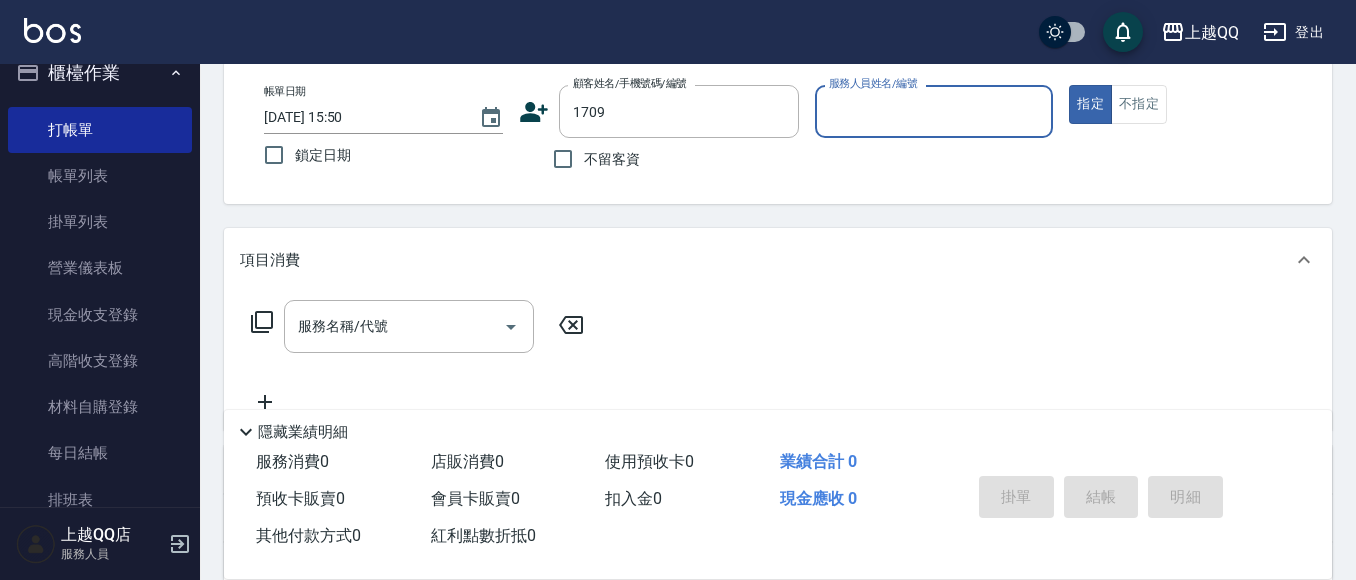 click on "指定" at bounding box center [1090, 104] 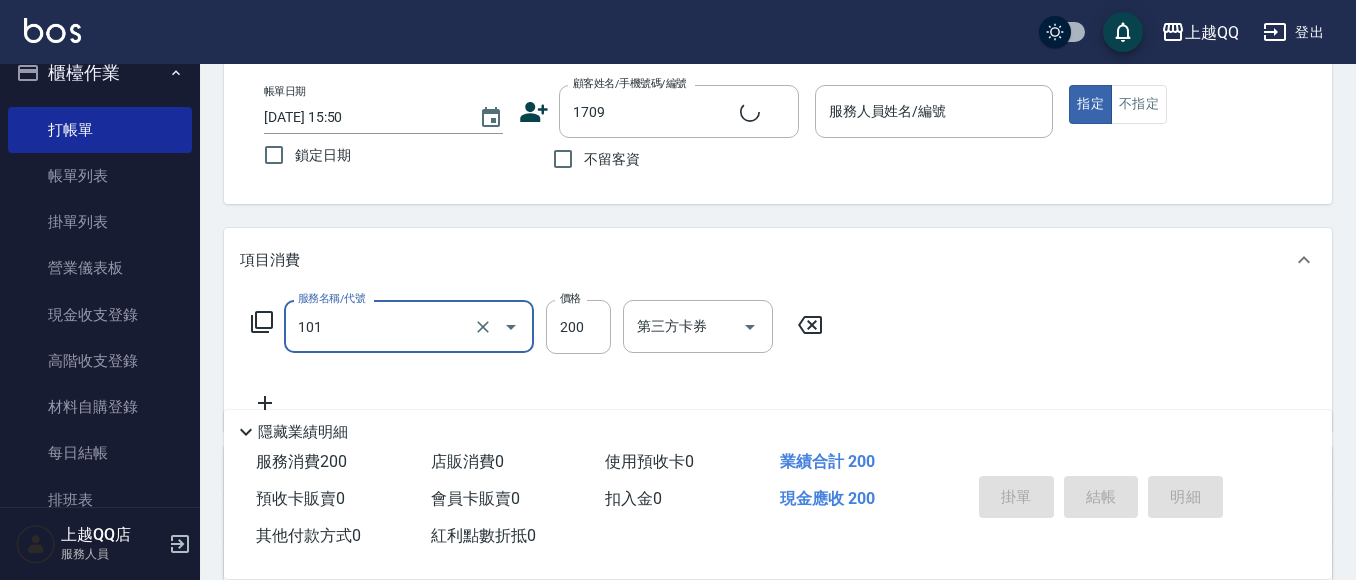 type on "101" 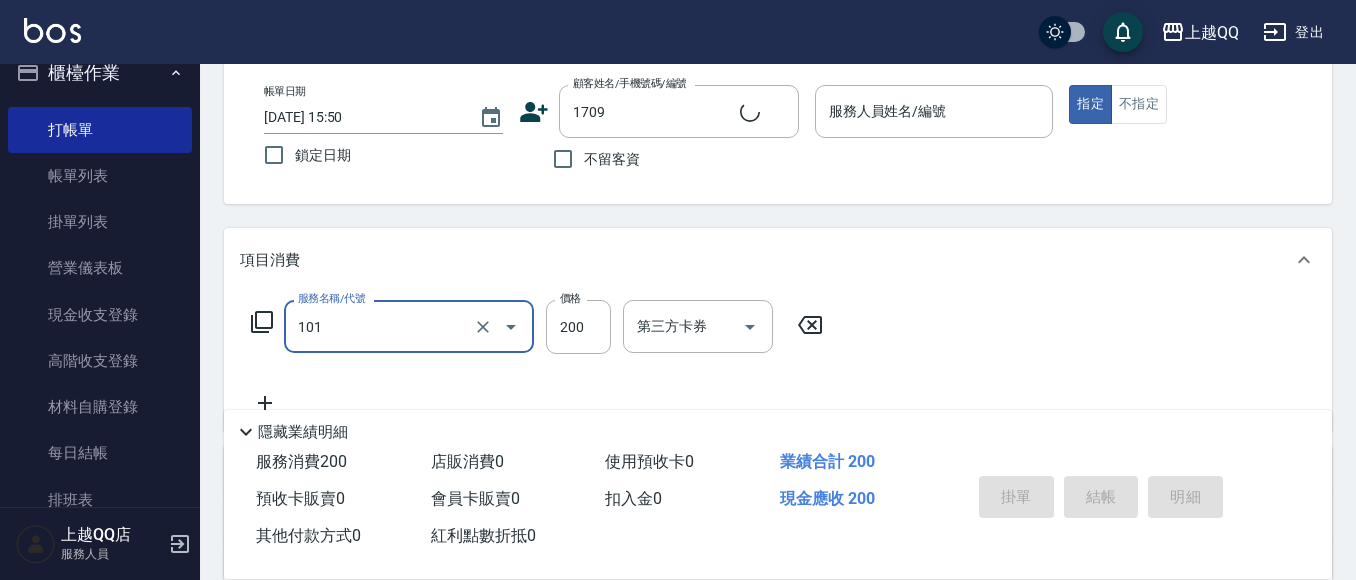 type on "[PERSON_NAME]/0970021678/1709" 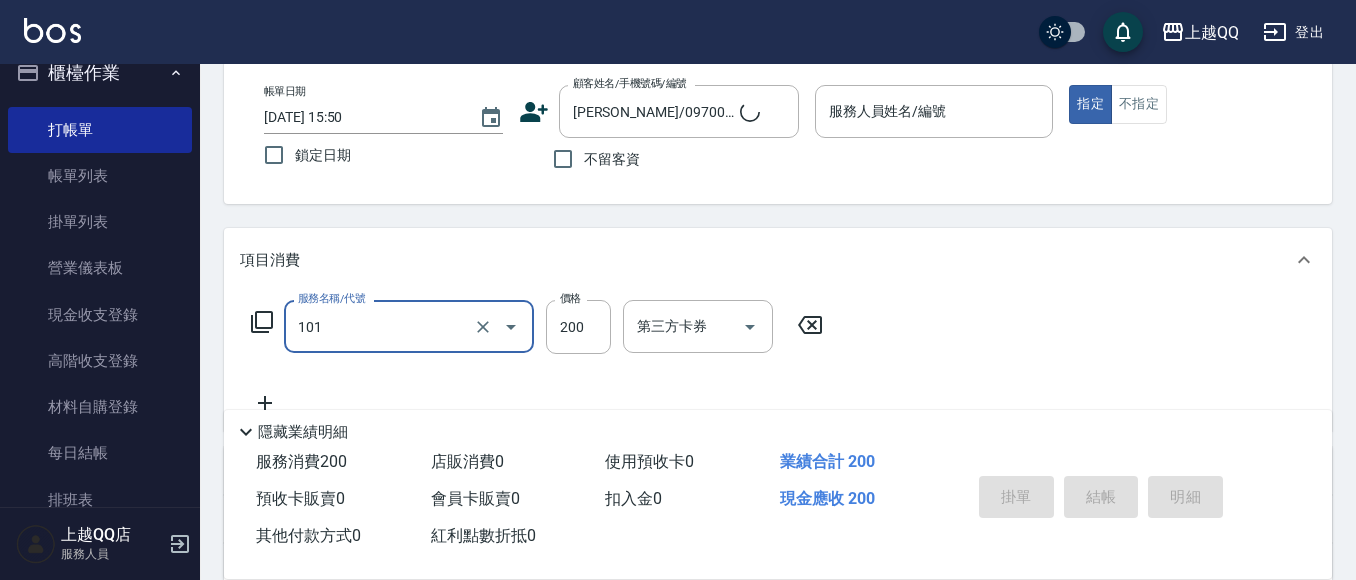 type on "洗髮(101)" 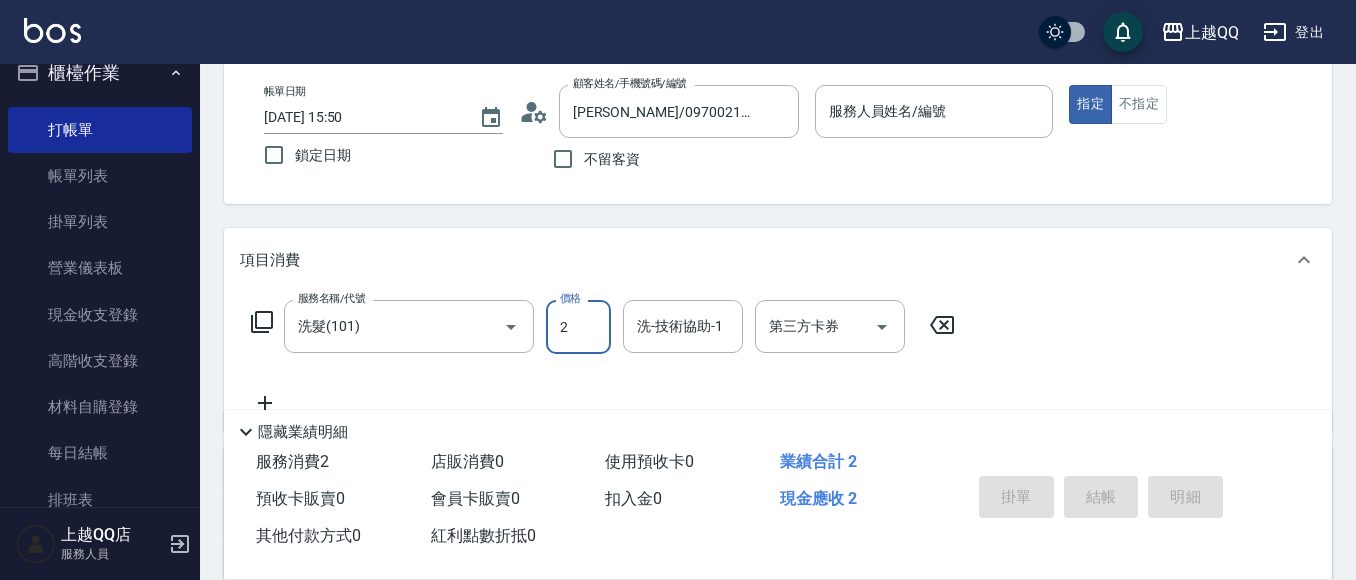 type on "23" 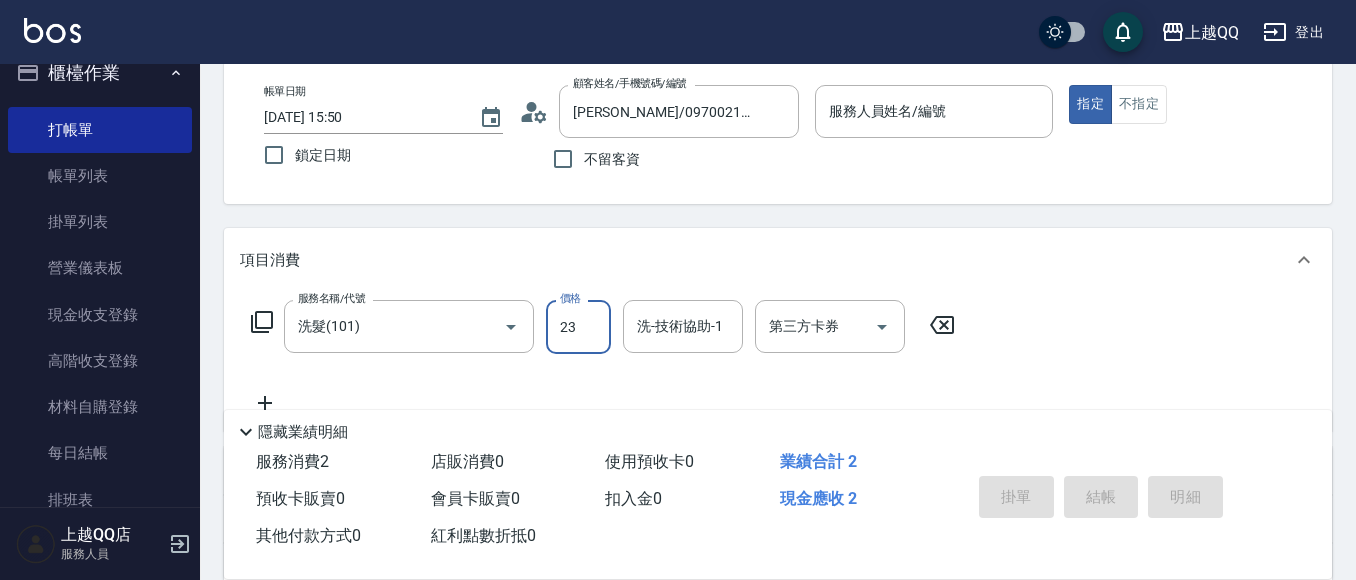 type on "欣樺-6" 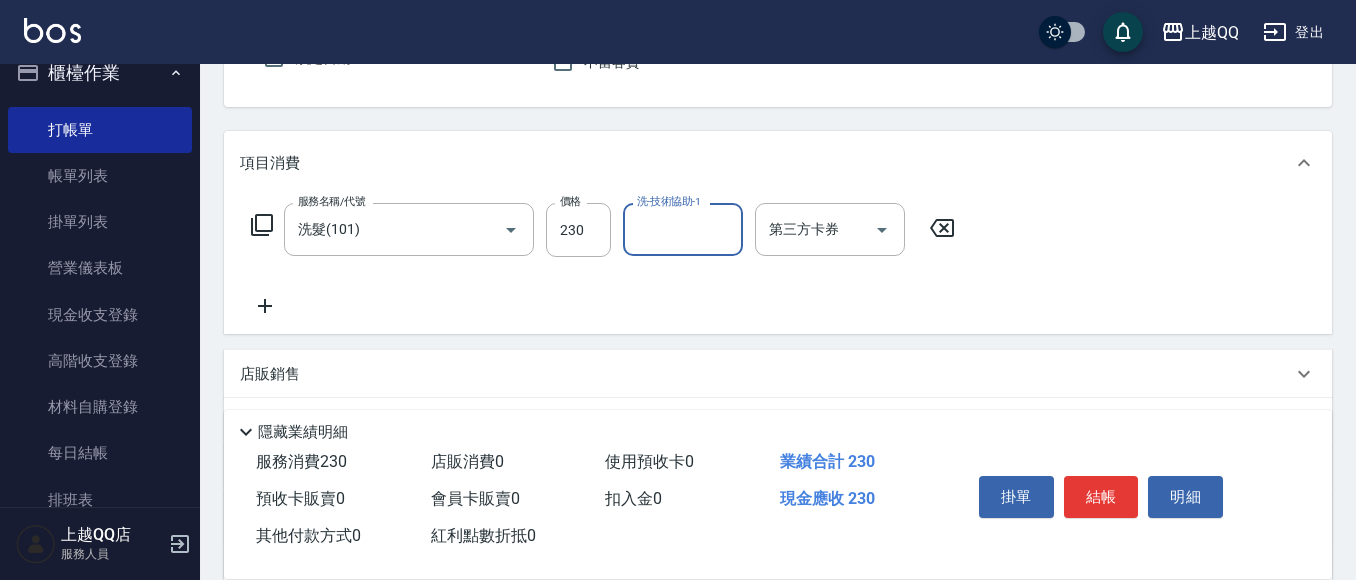 scroll, scrollTop: 192, scrollLeft: 0, axis: vertical 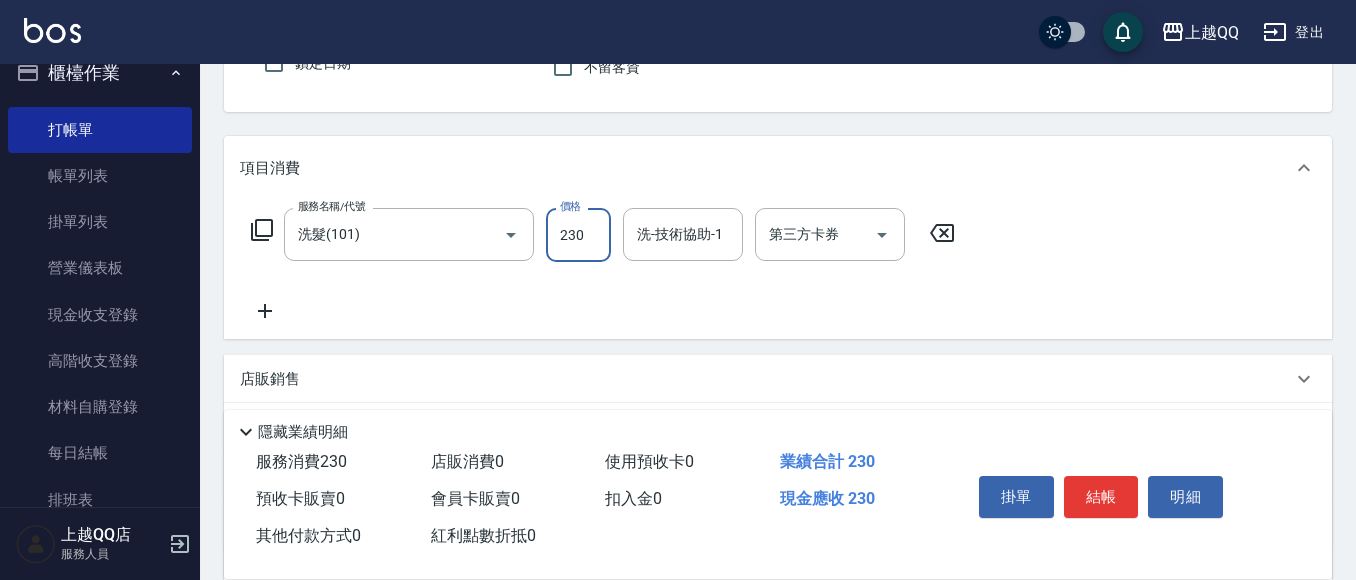 click on "230" at bounding box center [578, 235] 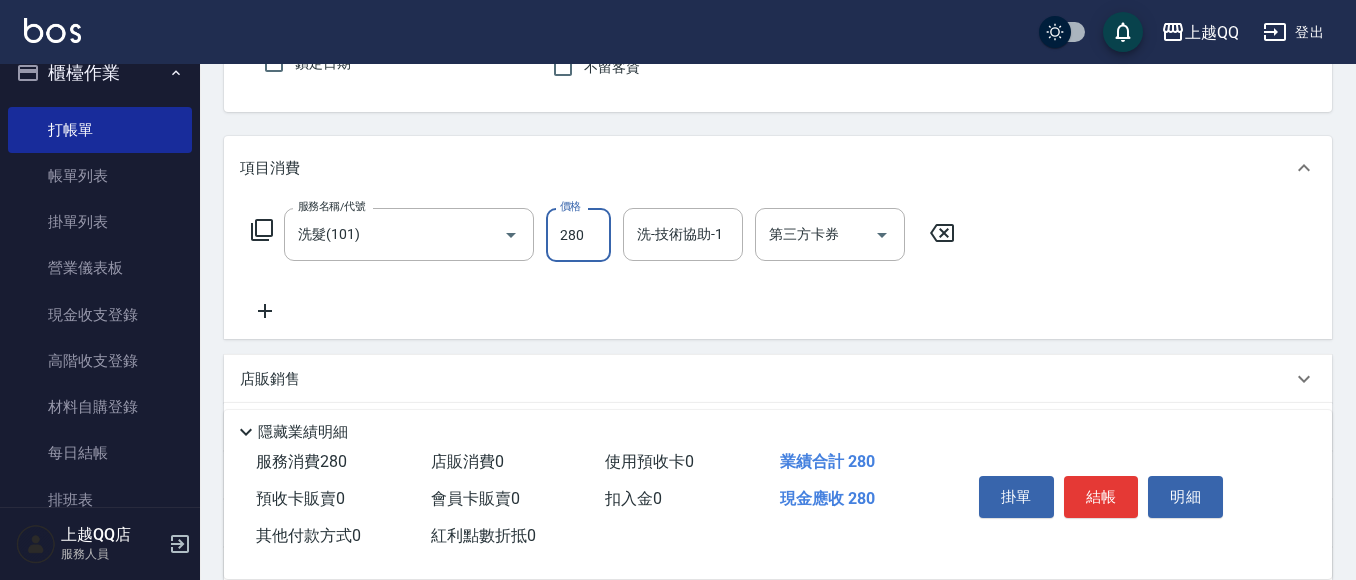 type on "280" 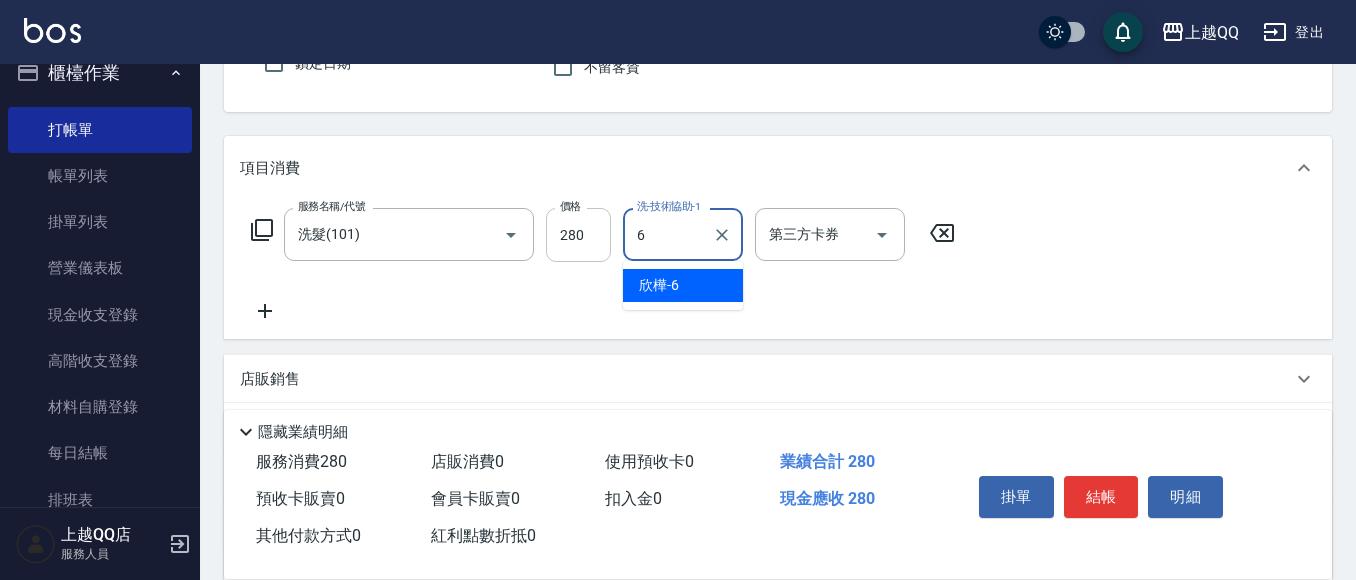 type on "欣樺-6" 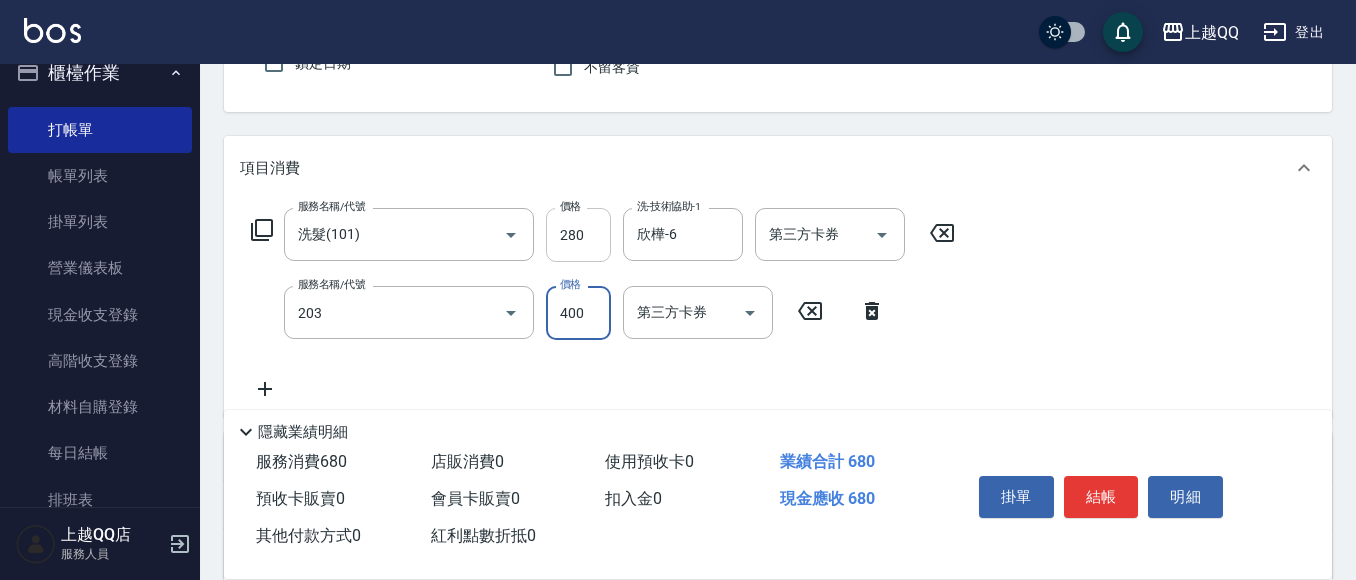 type on "指定單剪(203)" 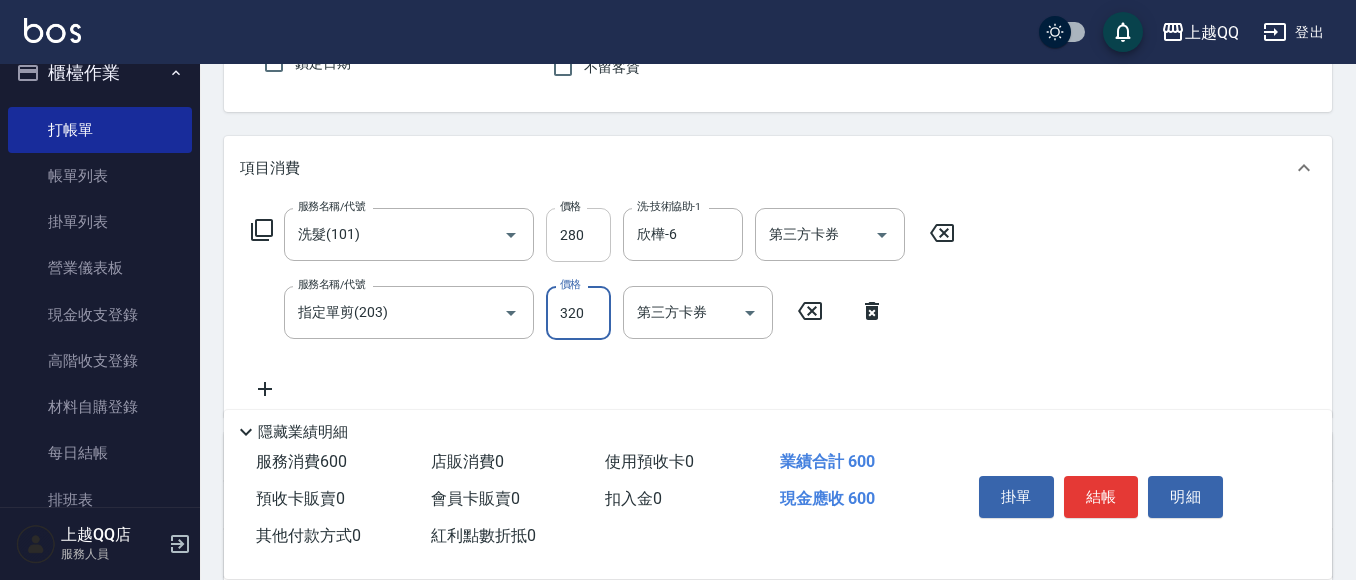 type on "320" 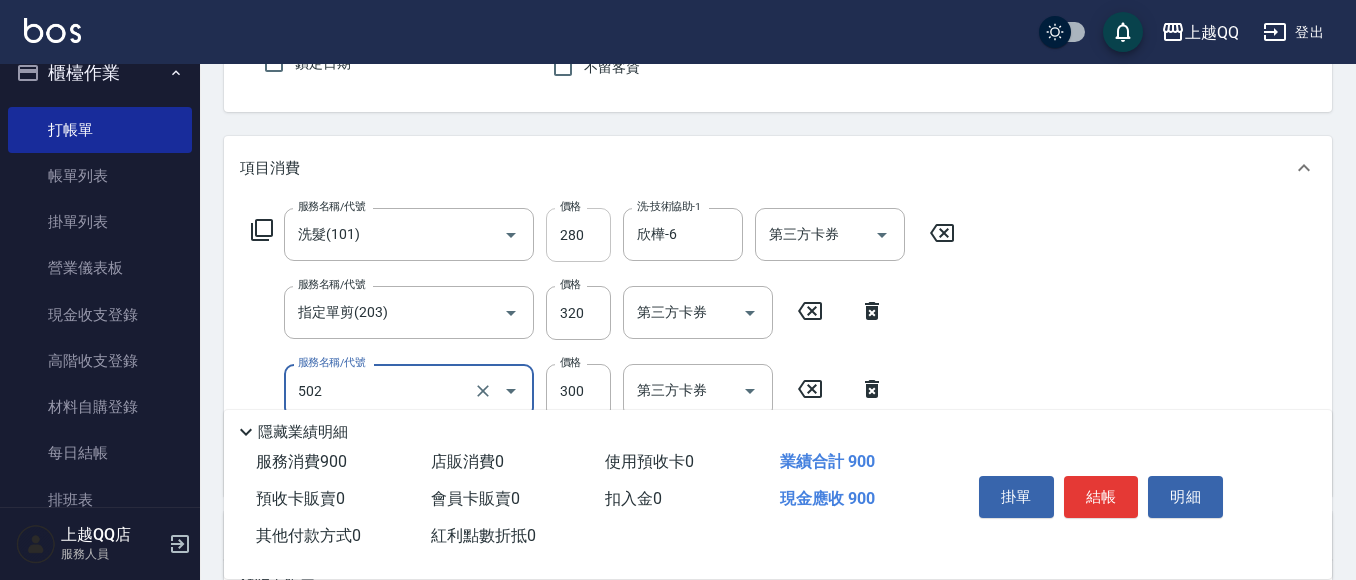 type on "自備護髮(502)" 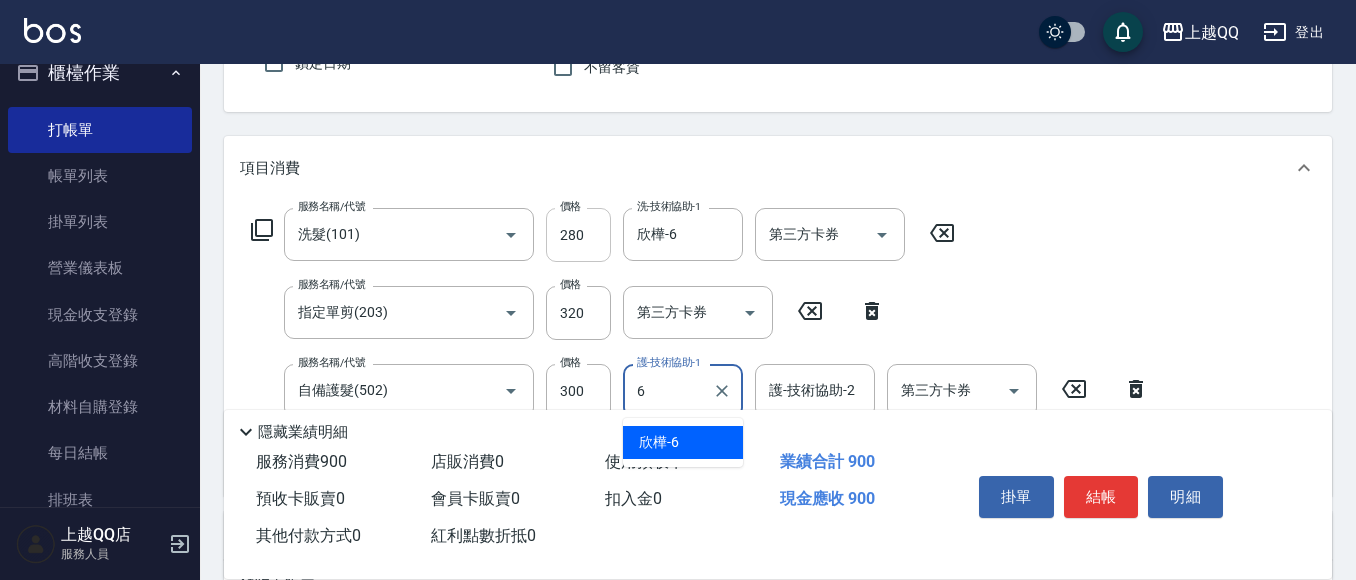 type on "欣樺-6" 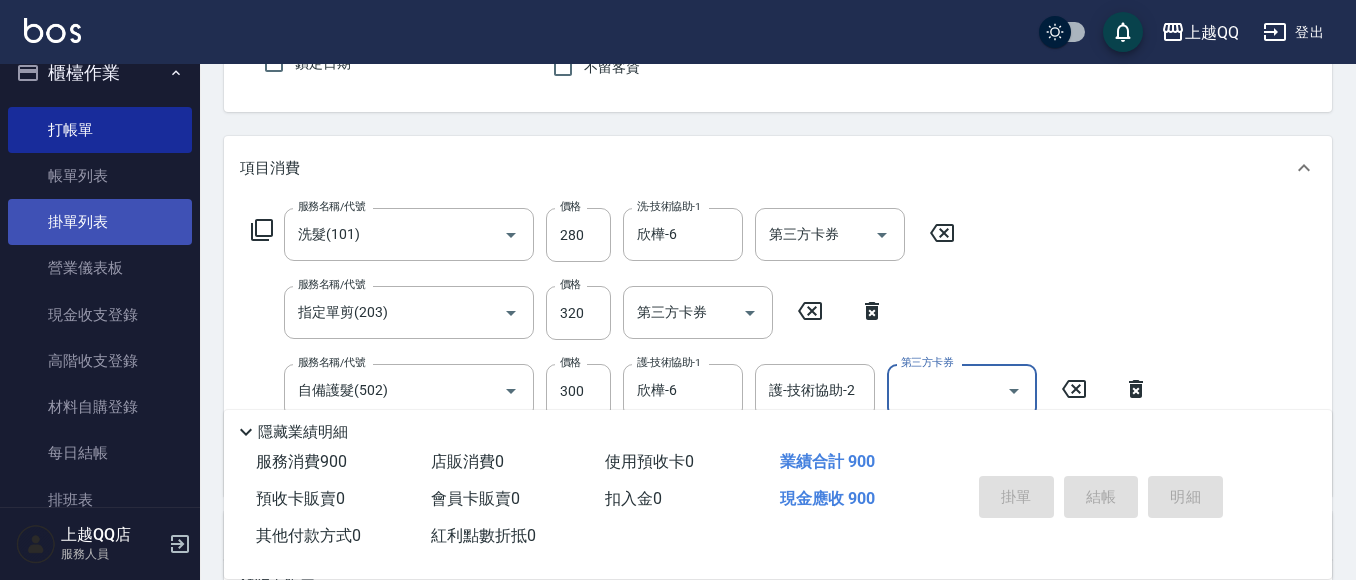 type 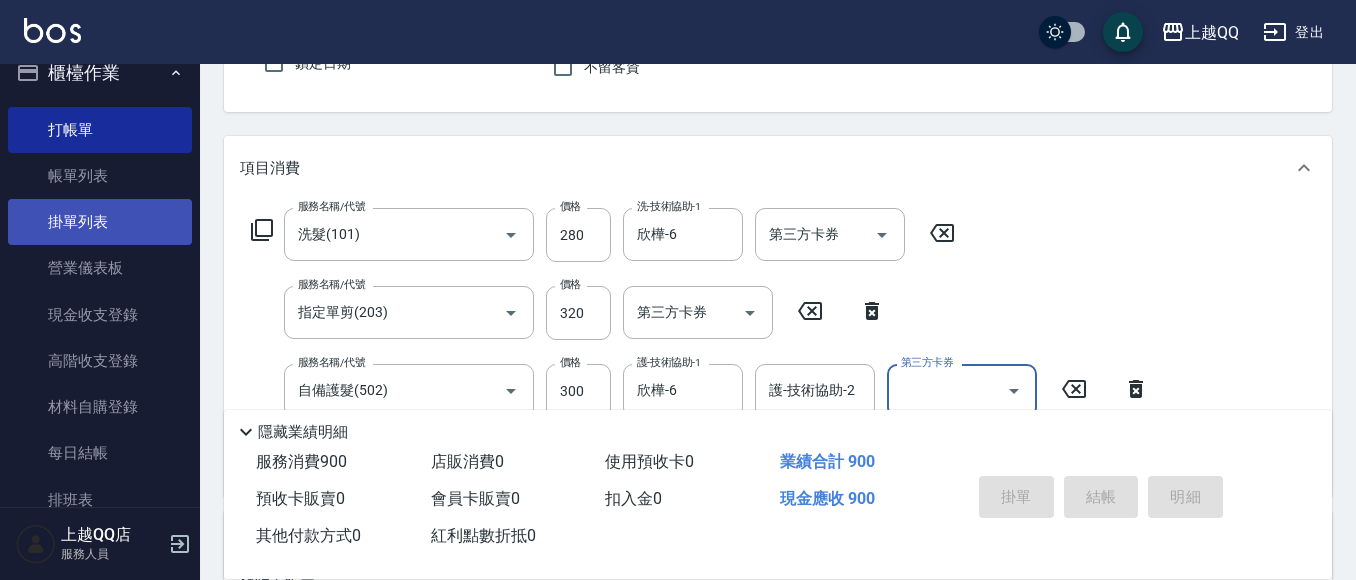 type 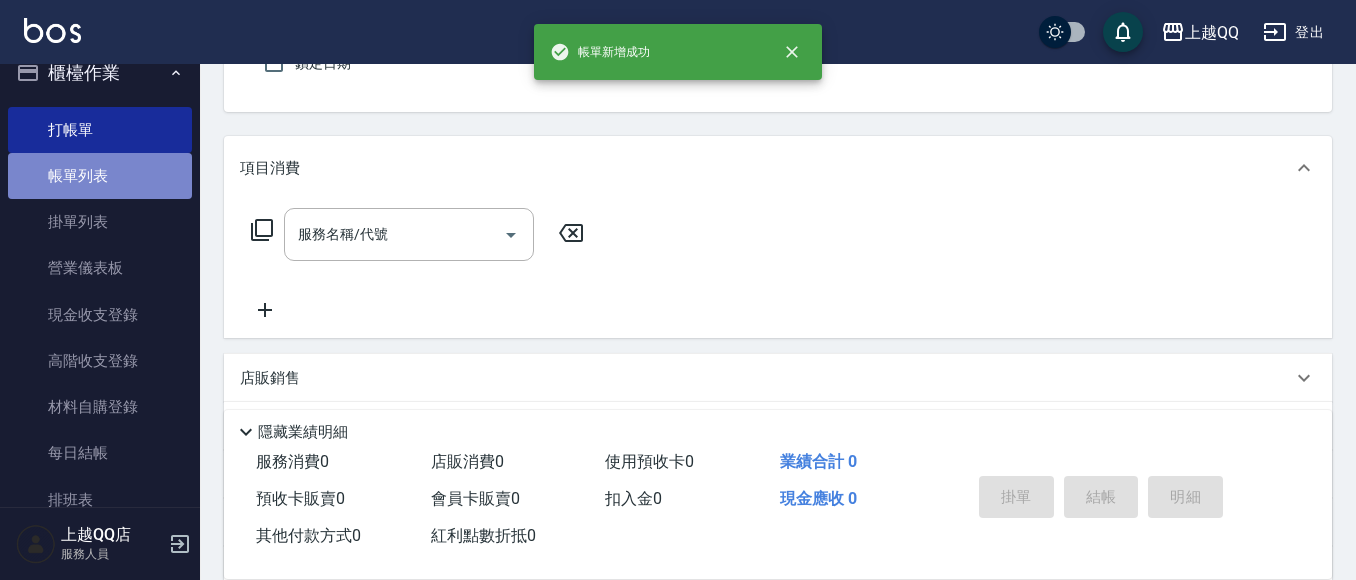 click on "帳單列表" at bounding box center (100, 176) 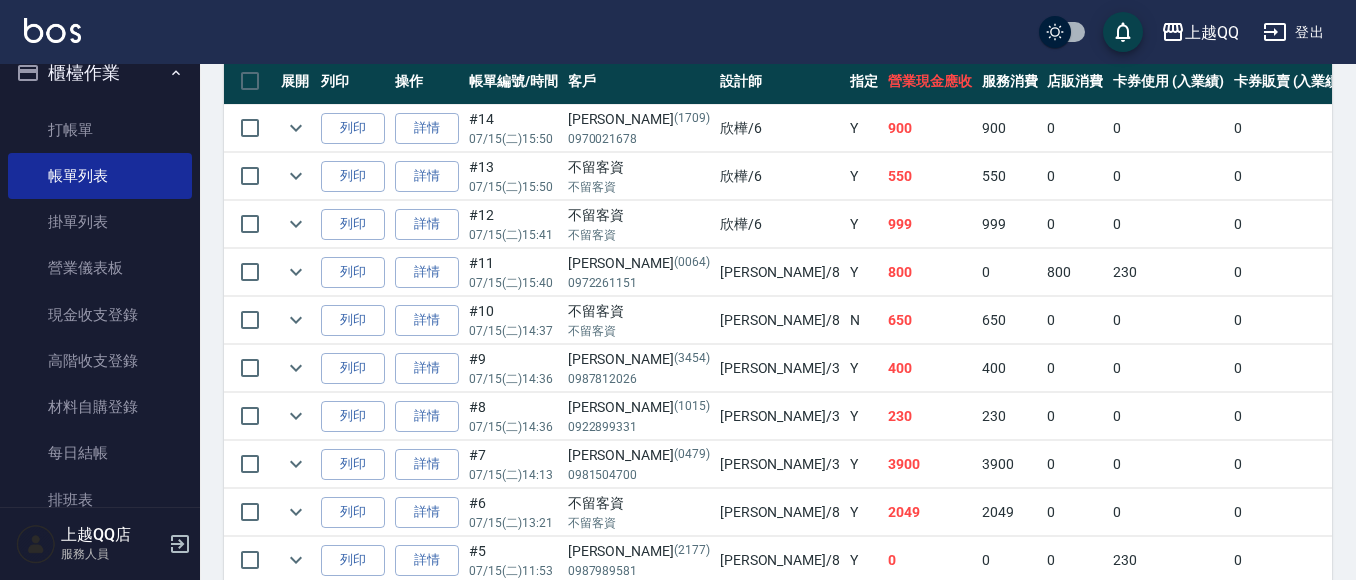 scroll, scrollTop: 552, scrollLeft: 0, axis: vertical 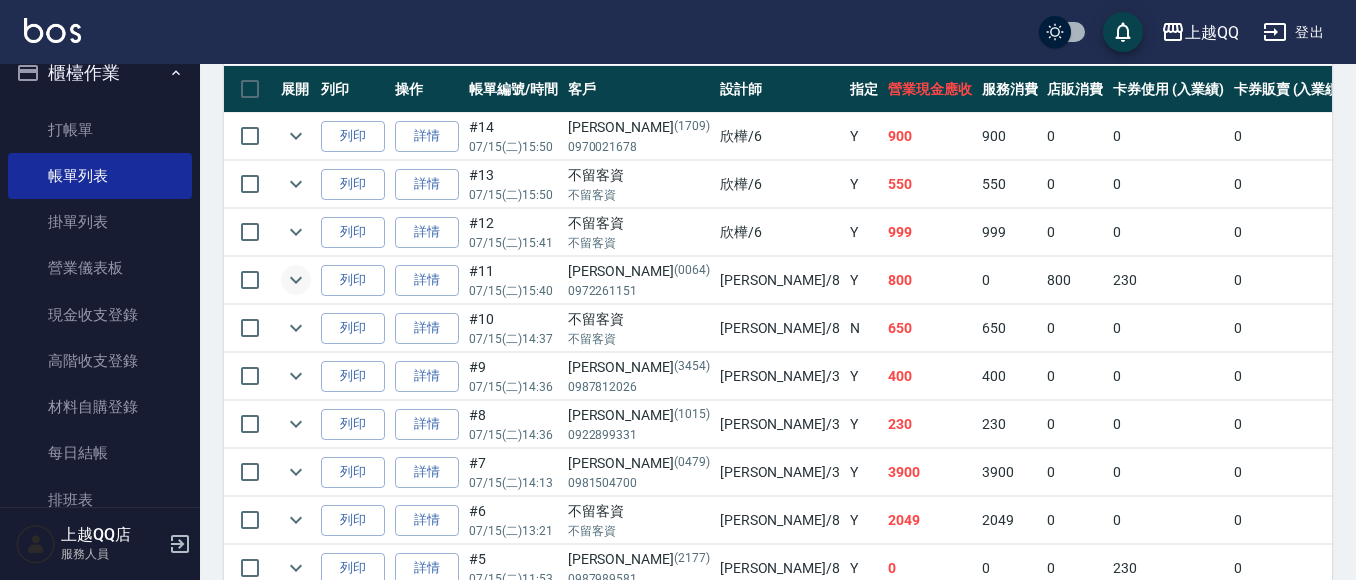 click 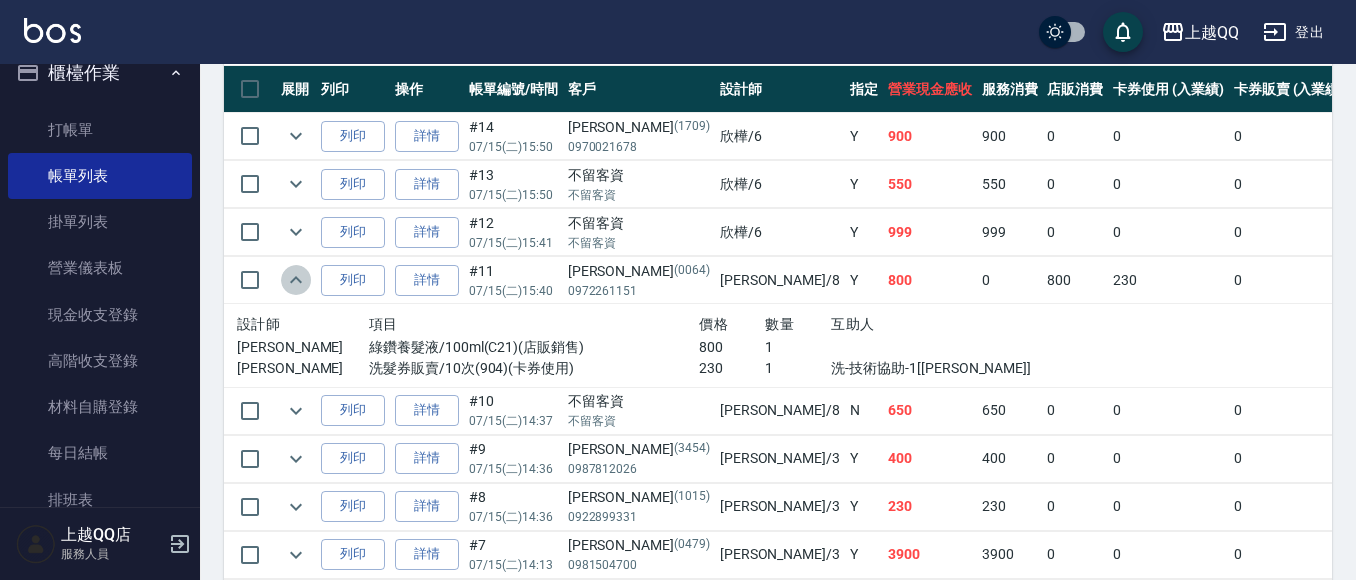 click 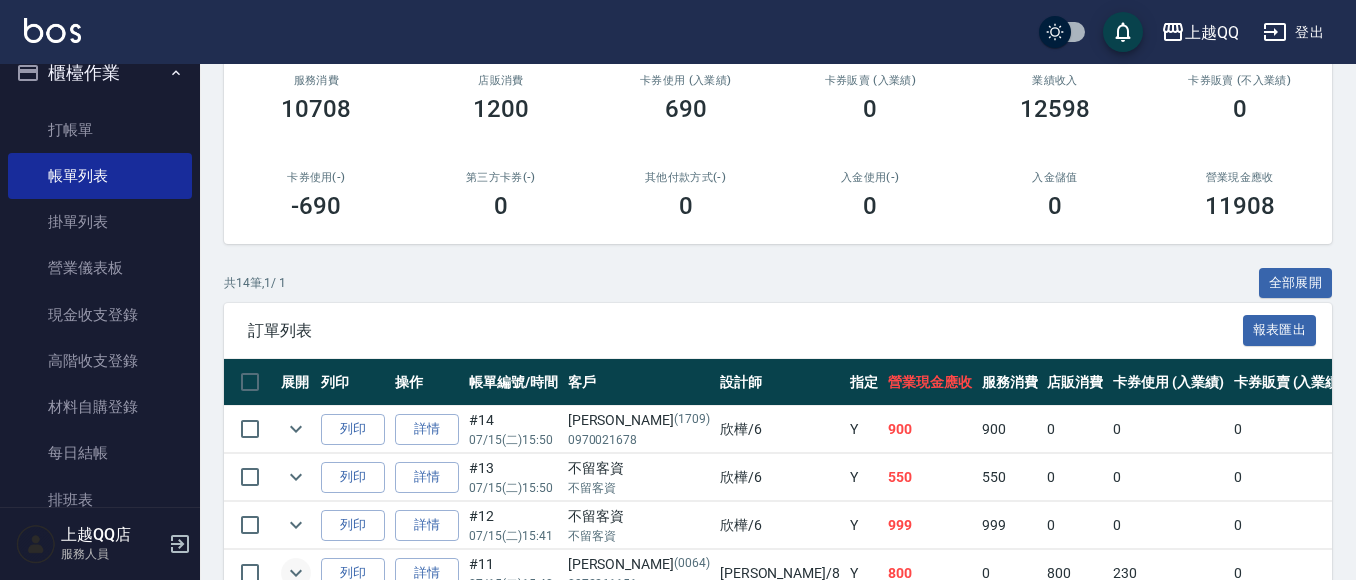 scroll, scrollTop: 252, scrollLeft: 0, axis: vertical 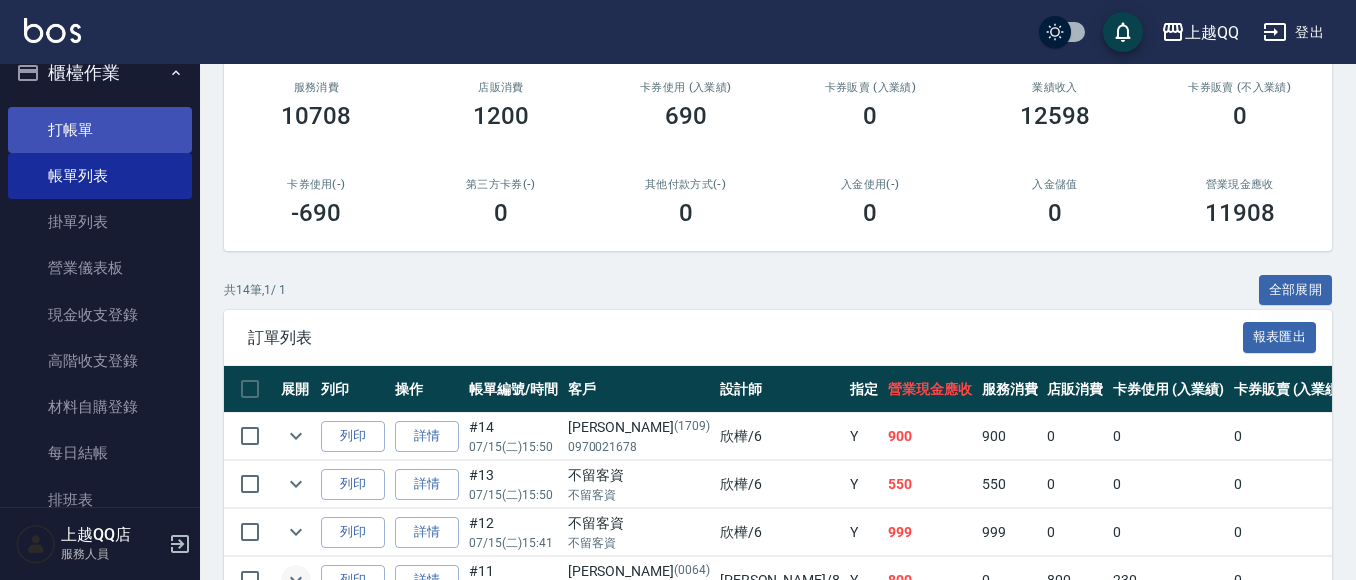 click on "打帳單" at bounding box center [100, 130] 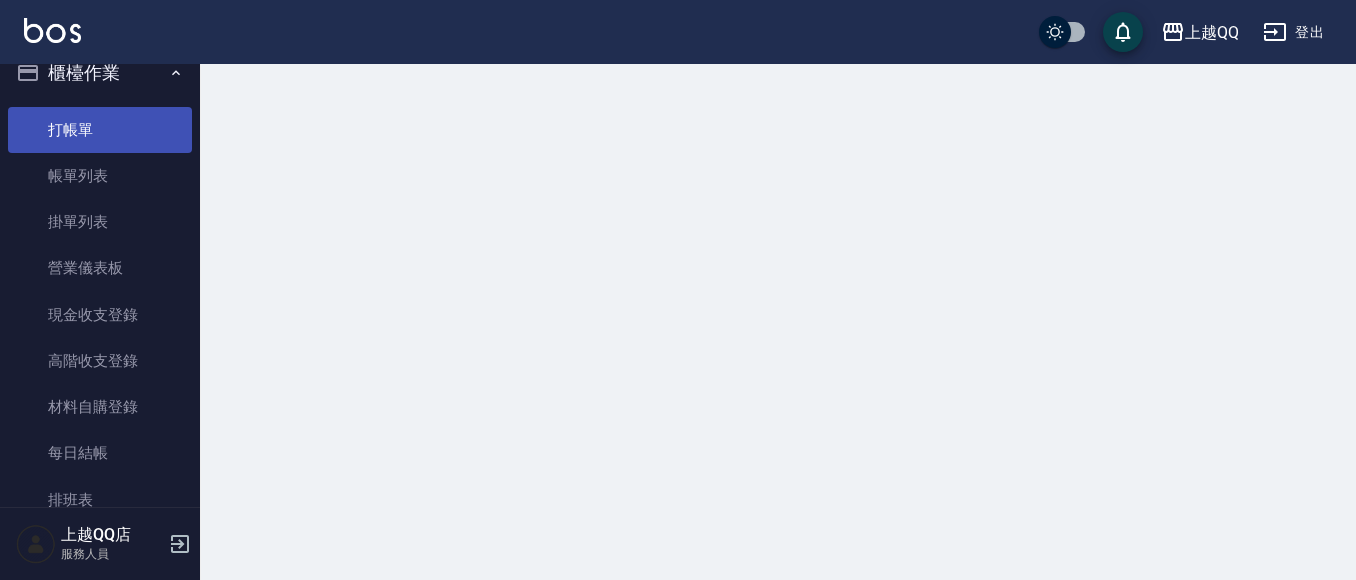 scroll, scrollTop: 0, scrollLeft: 0, axis: both 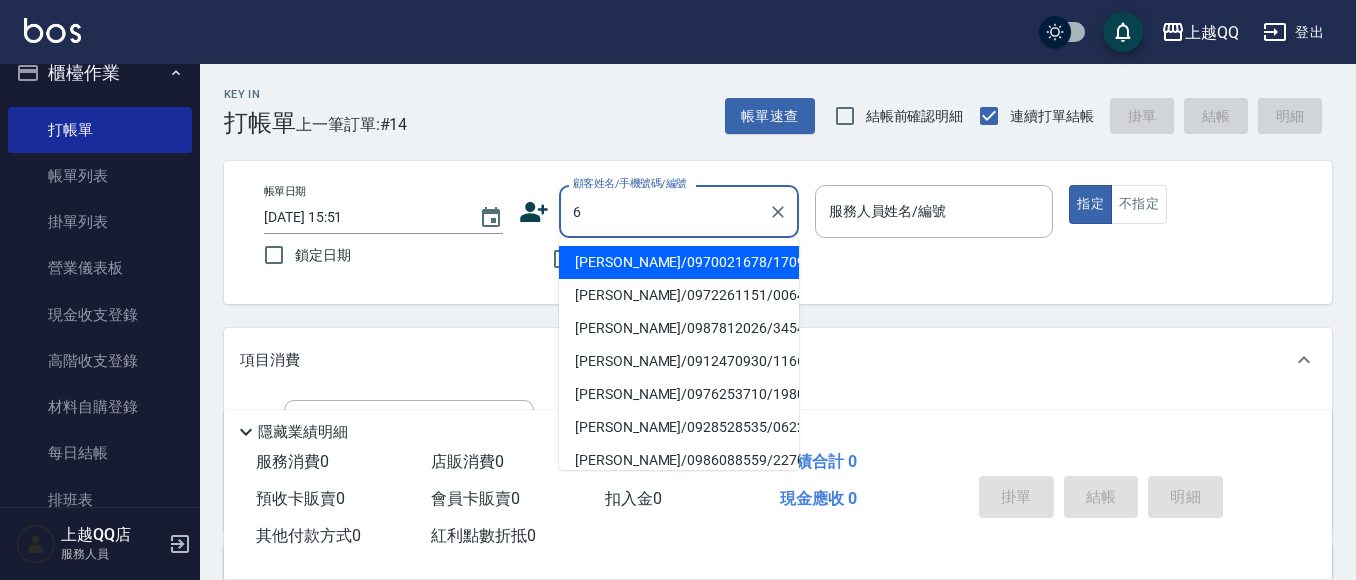 type on "[PERSON_NAME]/0970021678/1709" 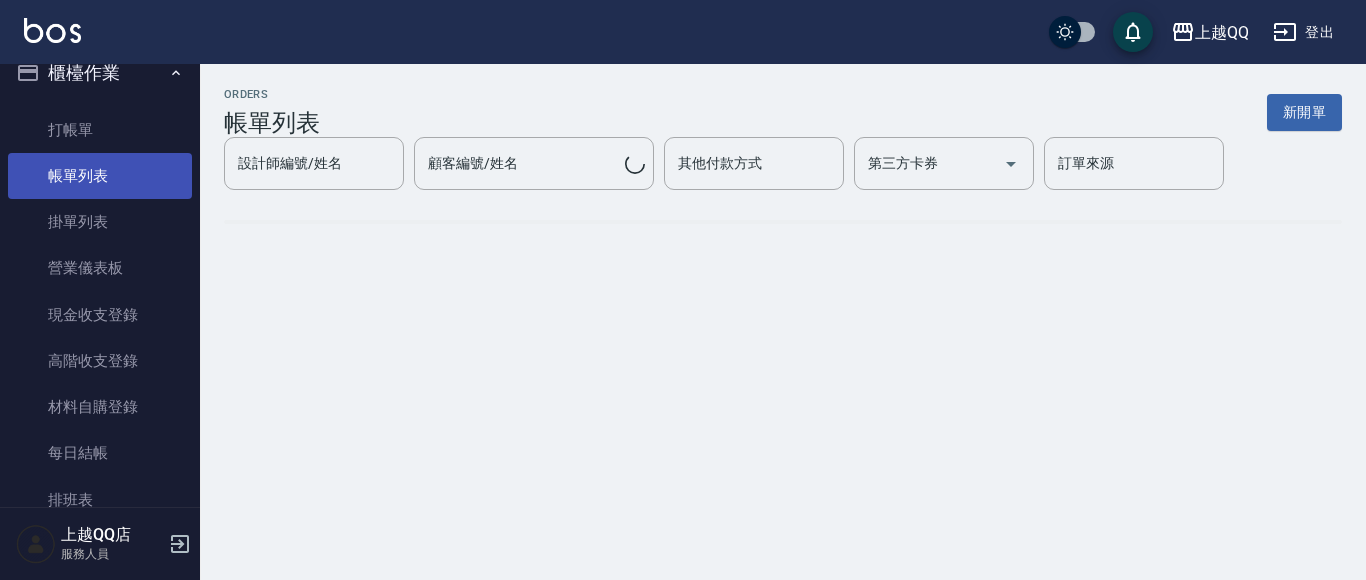 click on "帳單列表" at bounding box center (100, 176) 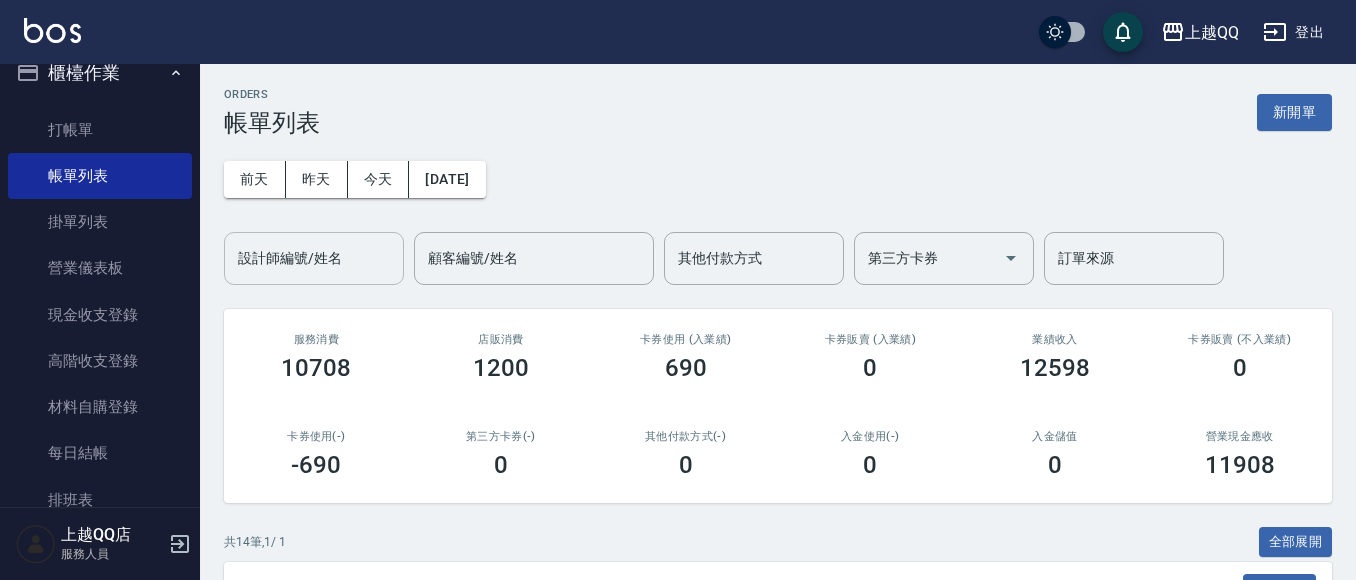 click on "設計師編號/姓名" at bounding box center [314, 258] 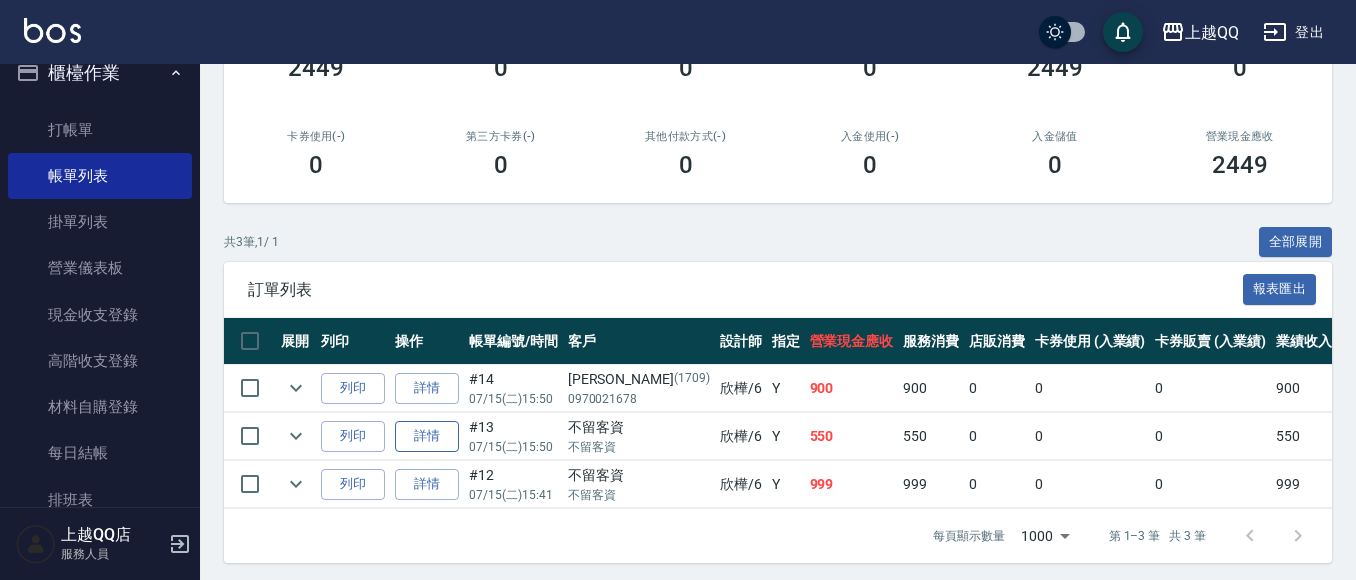 scroll, scrollTop: 324, scrollLeft: 0, axis: vertical 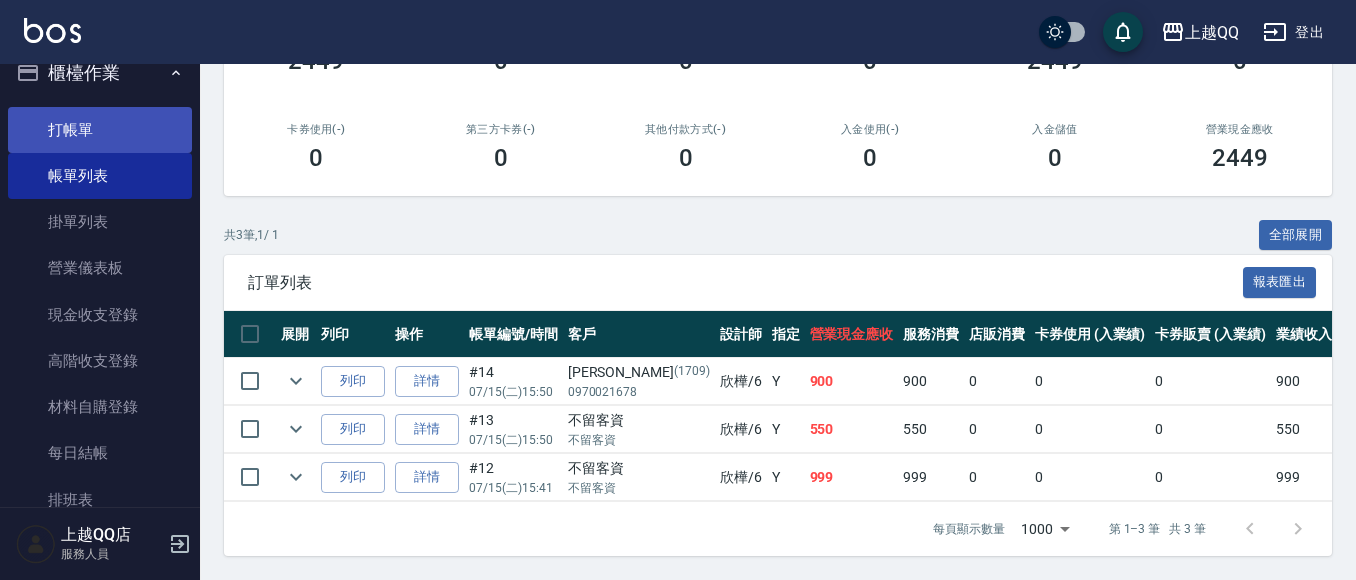 type on "欣樺-6" 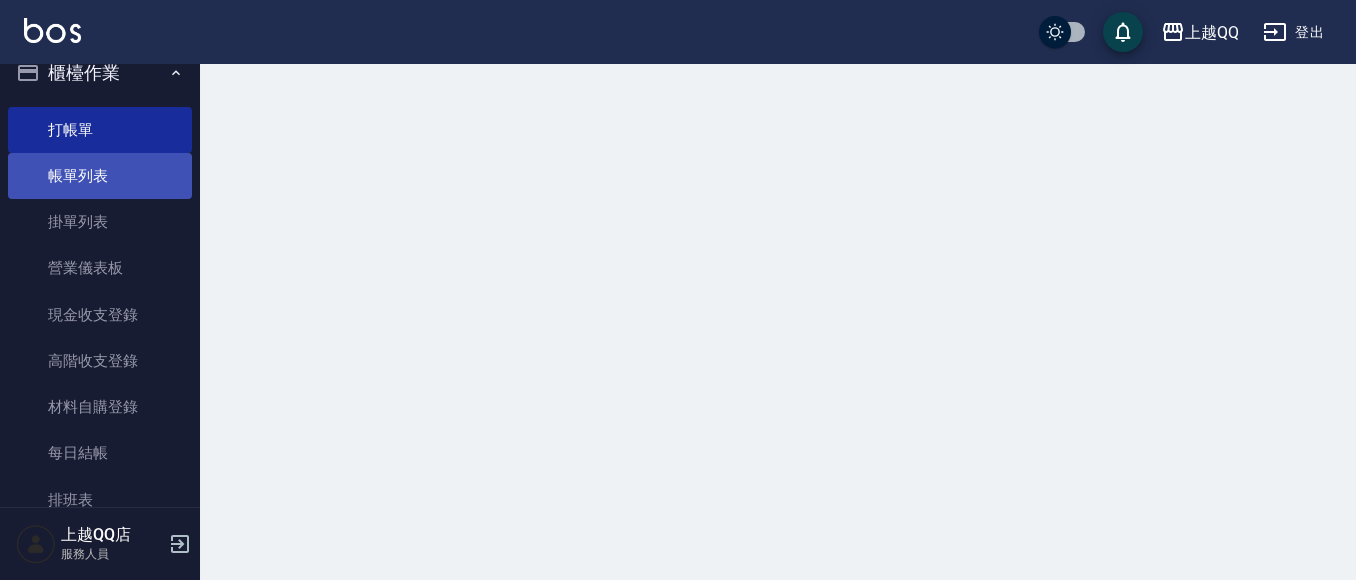 scroll, scrollTop: 0, scrollLeft: 0, axis: both 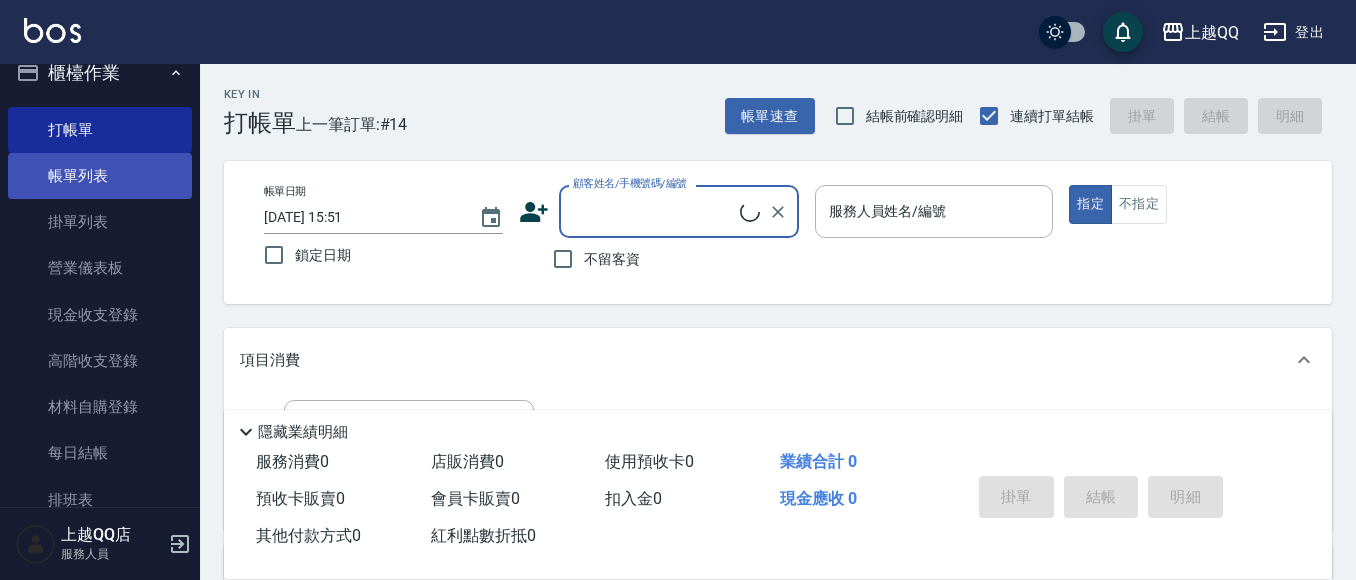 click on "帳單列表" at bounding box center (100, 176) 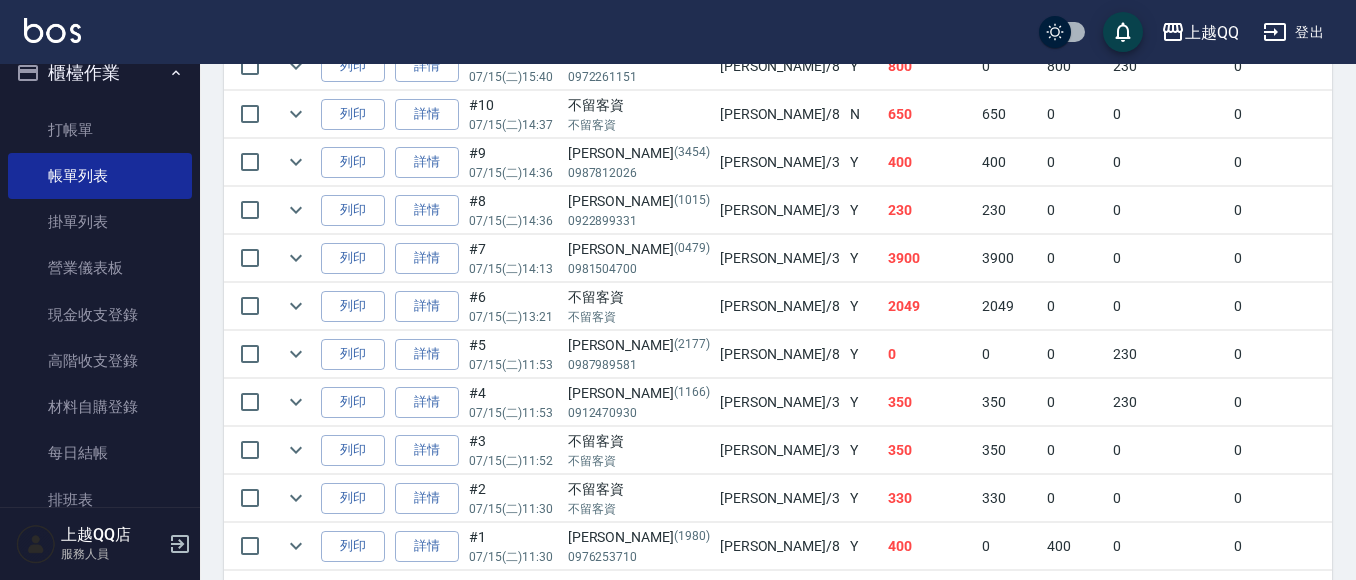 scroll, scrollTop: 800, scrollLeft: 0, axis: vertical 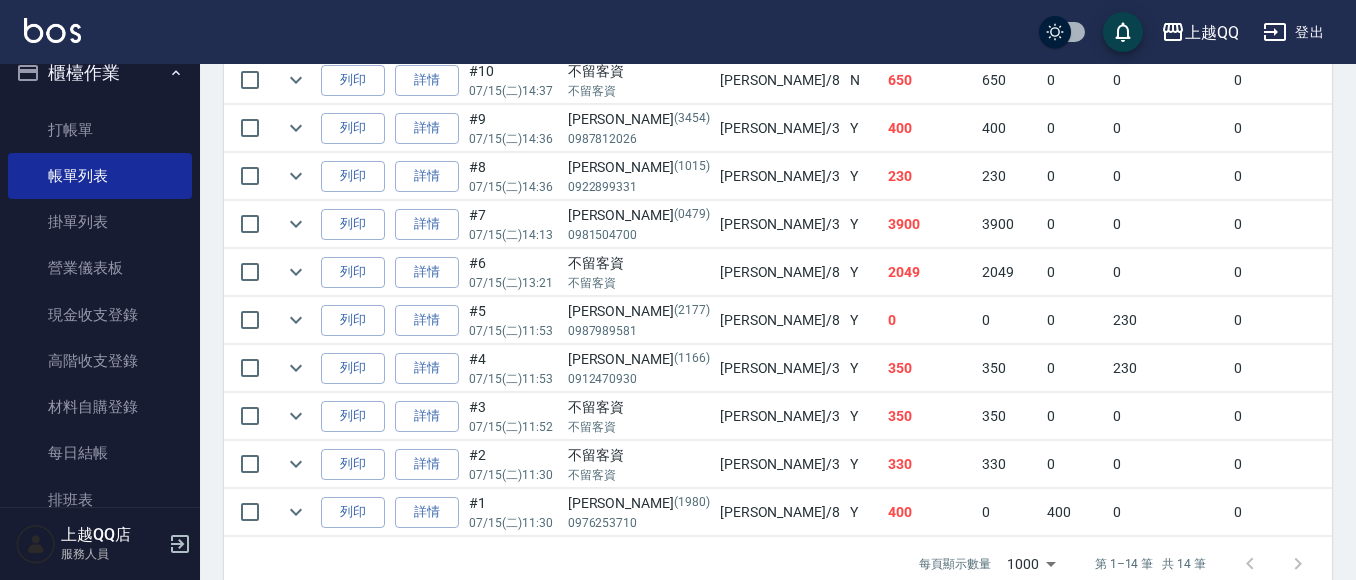 click on "ORDERS 帳單列表 新開單 [DATE] [DATE] [DATE] [DATE] 設計師編號/姓名 設計師編號/姓名 顧客編號/姓名 顧客編號/姓名 其他付款方式 其他付款方式 第三方卡券 第三方卡券 訂單來源 訂單來源 服務消費 10708 店販消費 1200 卡券使用 (入業績) 690 卡券販賣 (入業績) 0 業績收入 12598 卡券販賣 (不入業績) 0 卡券使用(-) -690 第三方卡券(-) 0 其他付款方式(-) 0 入金使用(-) 0 入金儲值 0 營業現金應收 11908 共  14  筆,  1  /   1 全部展開 訂單列表 報表匯出 展開 列印 操作 帳單編號/時間 客戶 設計師 指定 營業現金應收 服務消費 店販消費 卡券使用 (入業績) 卡券販賣 (入業績) 業績收入 卡券販賣 (不入業績) 卡券使用(-) 第三方卡券(-) 其他付款方式(-) 入金使用(-) 備註 訂單來源 列印 詳情 #14 07/15 (二) 15:50 梅玉涵 [PHONE_NUMBER] 欣樺 /6 Y 900 900 0 0 0 900 0 0 0 0 0 列印 詳情 #13 07/15 (二) 15:50 不留客資 /6 Y" at bounding box center [778, -61] 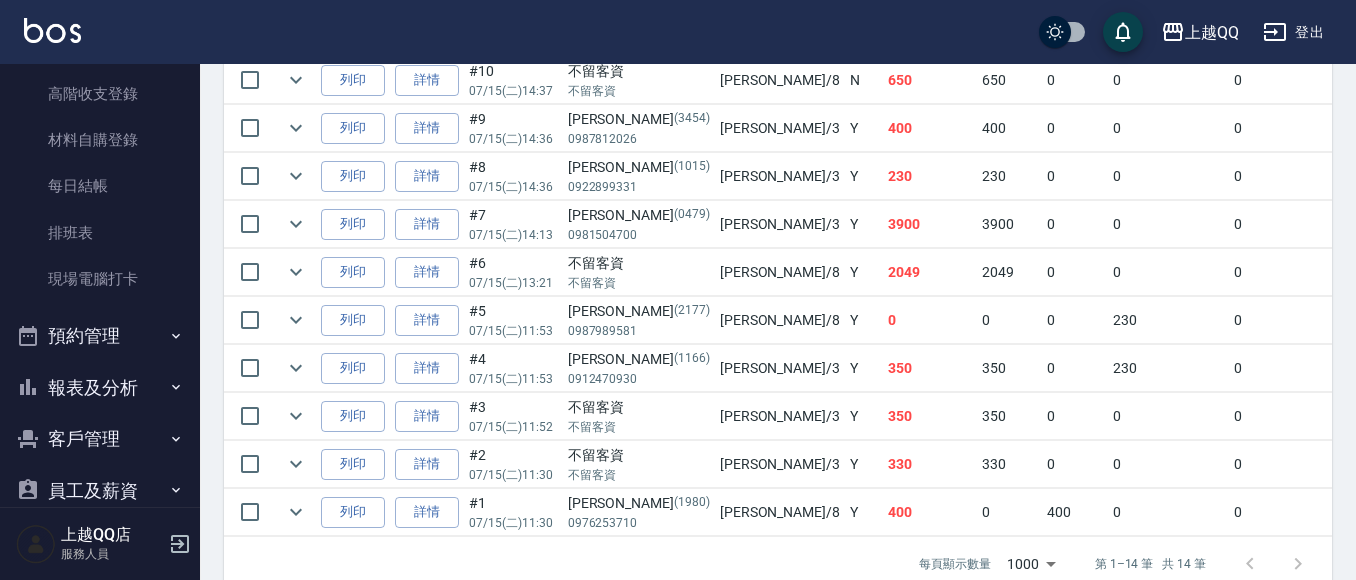 scroll, scrollTop: 325, scrollLeft: 0, axis: vertical 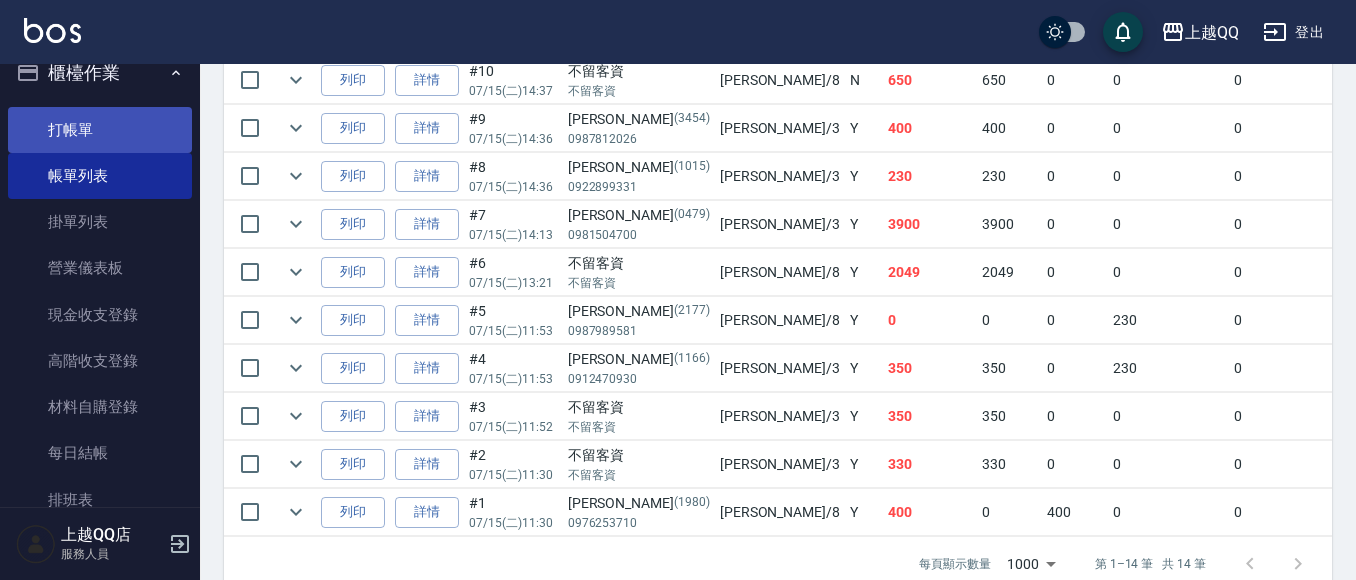 click on "打帳單" at bounding box center (100, 130) 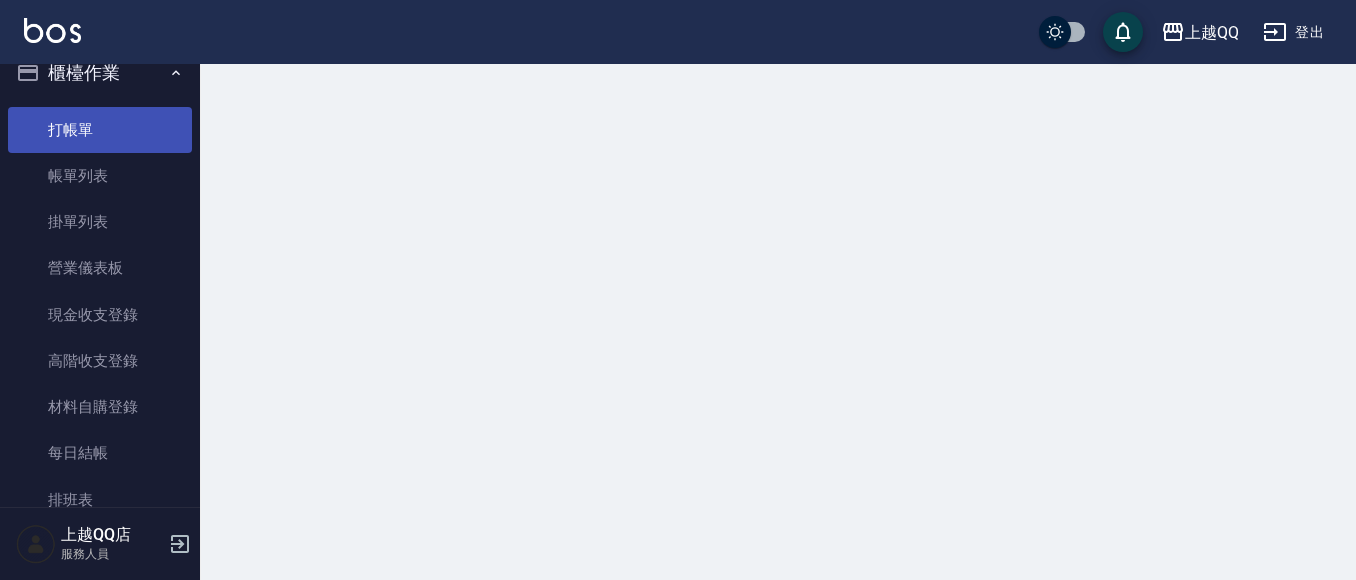 scroll, scrollTop: 0, scrollLeft: 0, axis: both 